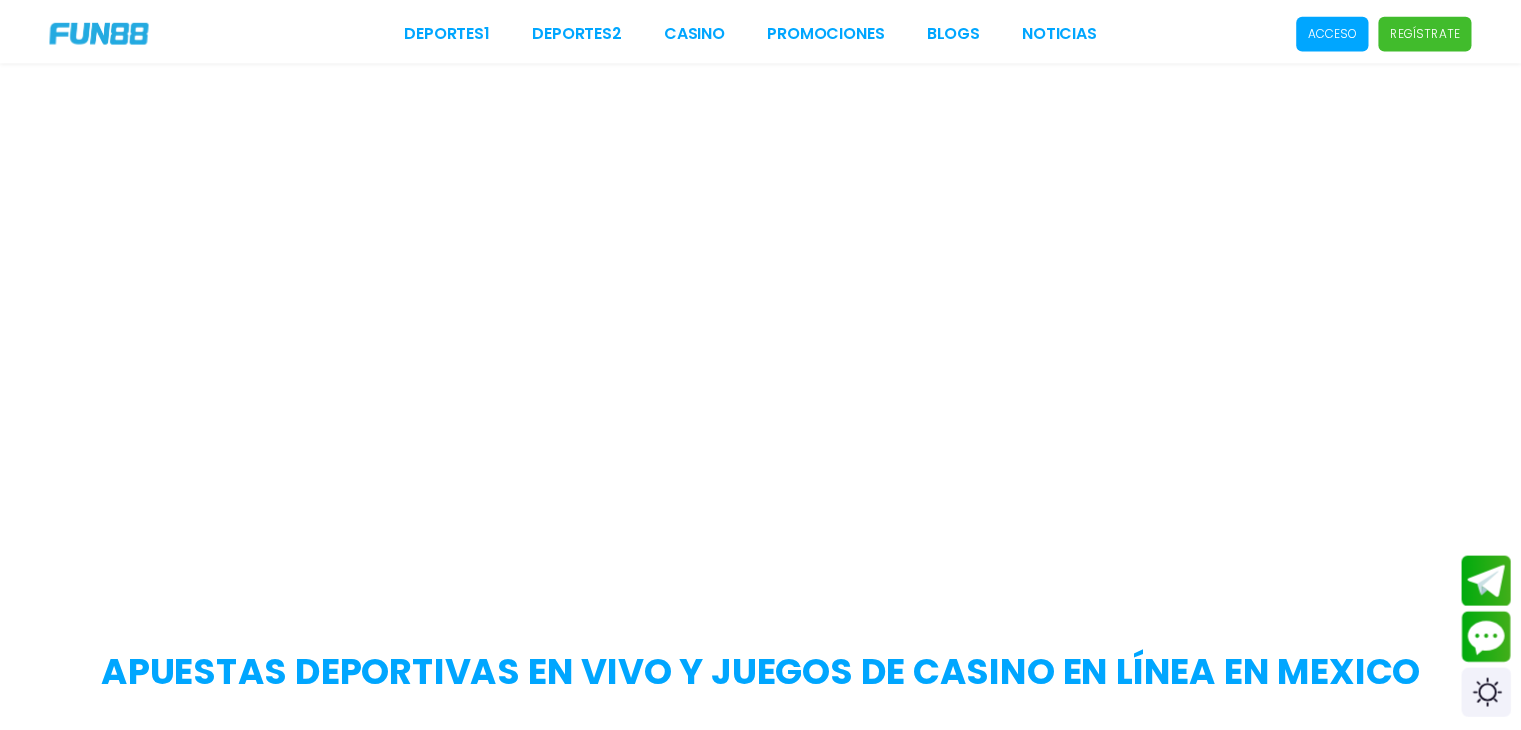 scroll, scrollTop: 0, scrollLeft: 0, axis: both 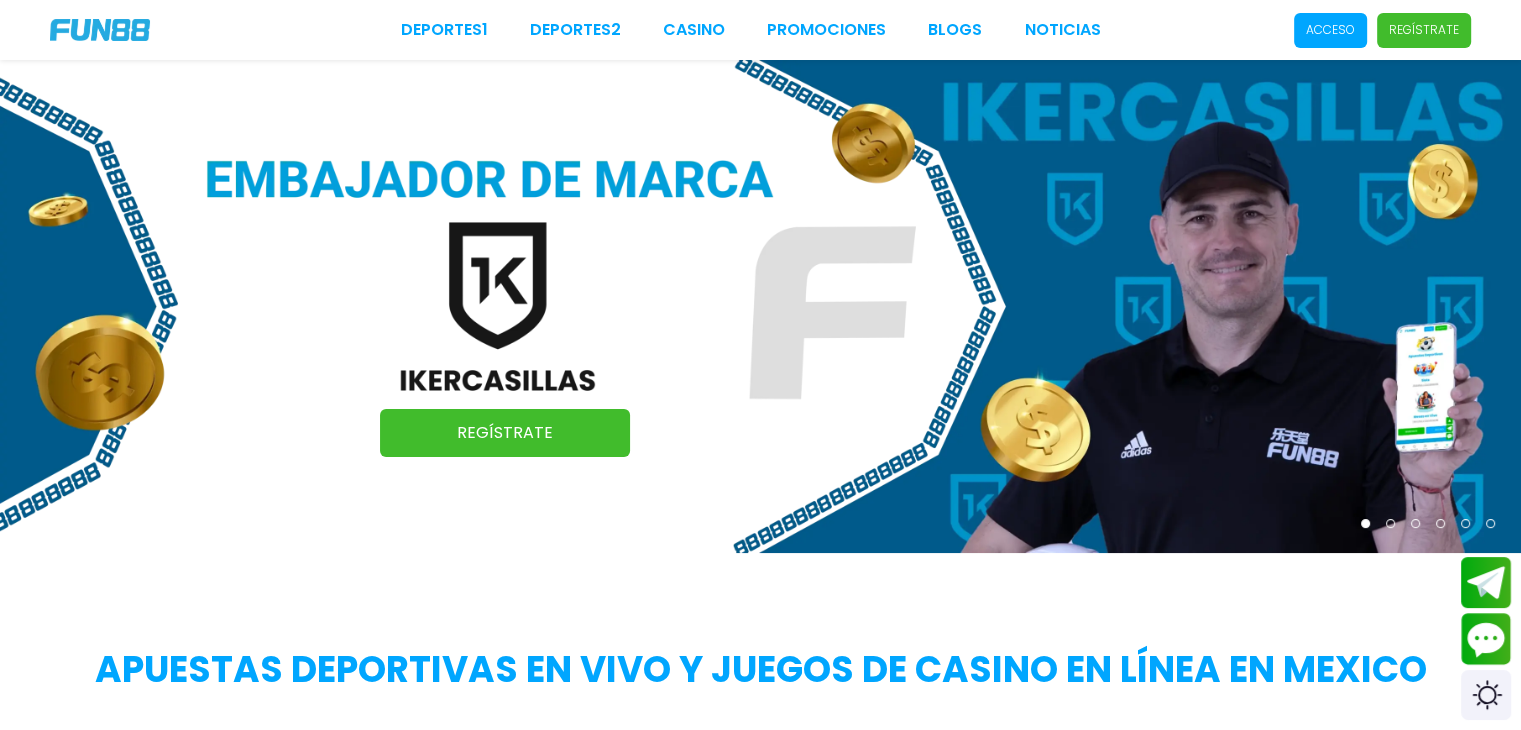 click on "Regístrate" at bounding box center [1424, 30] 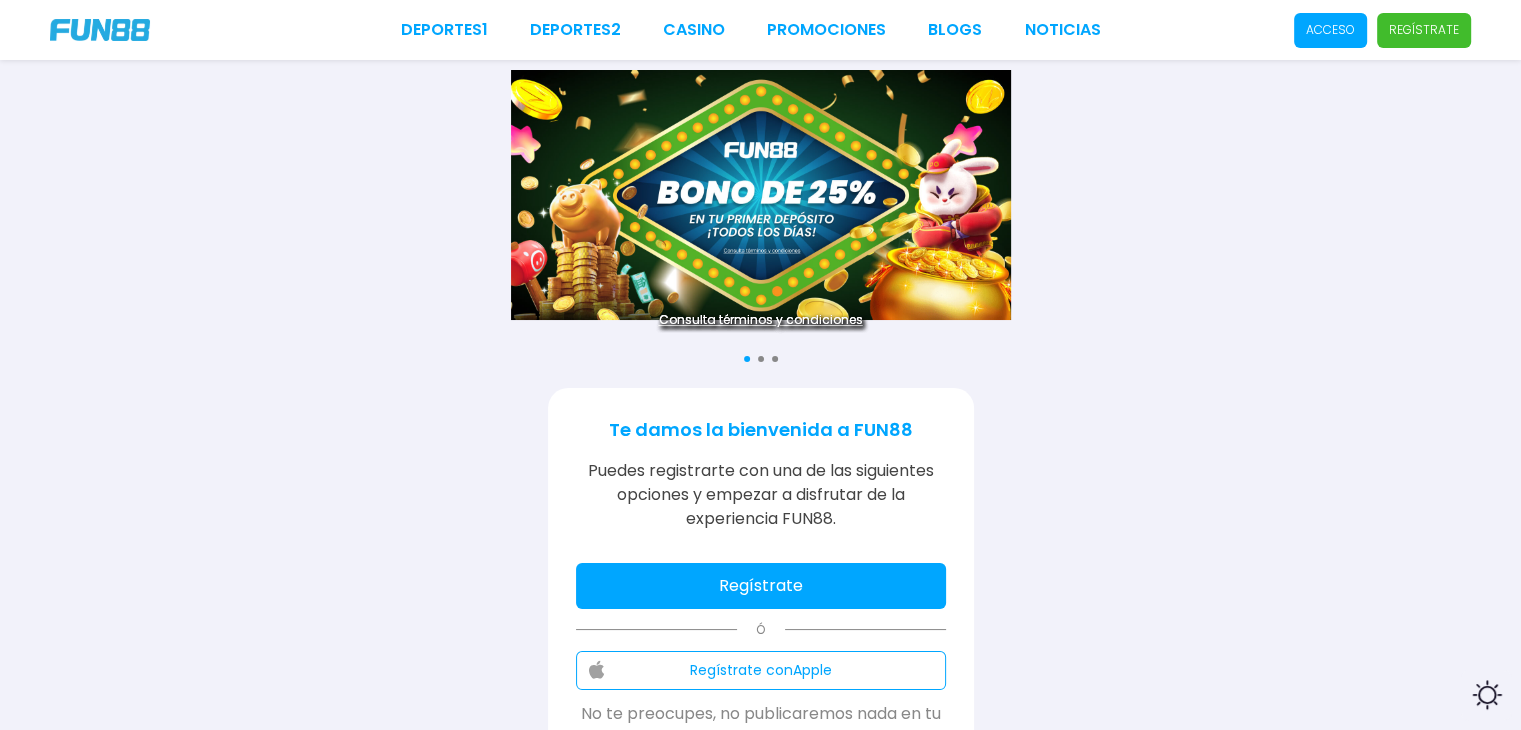 click on "Regístrate" at bounding box center (761, 586) 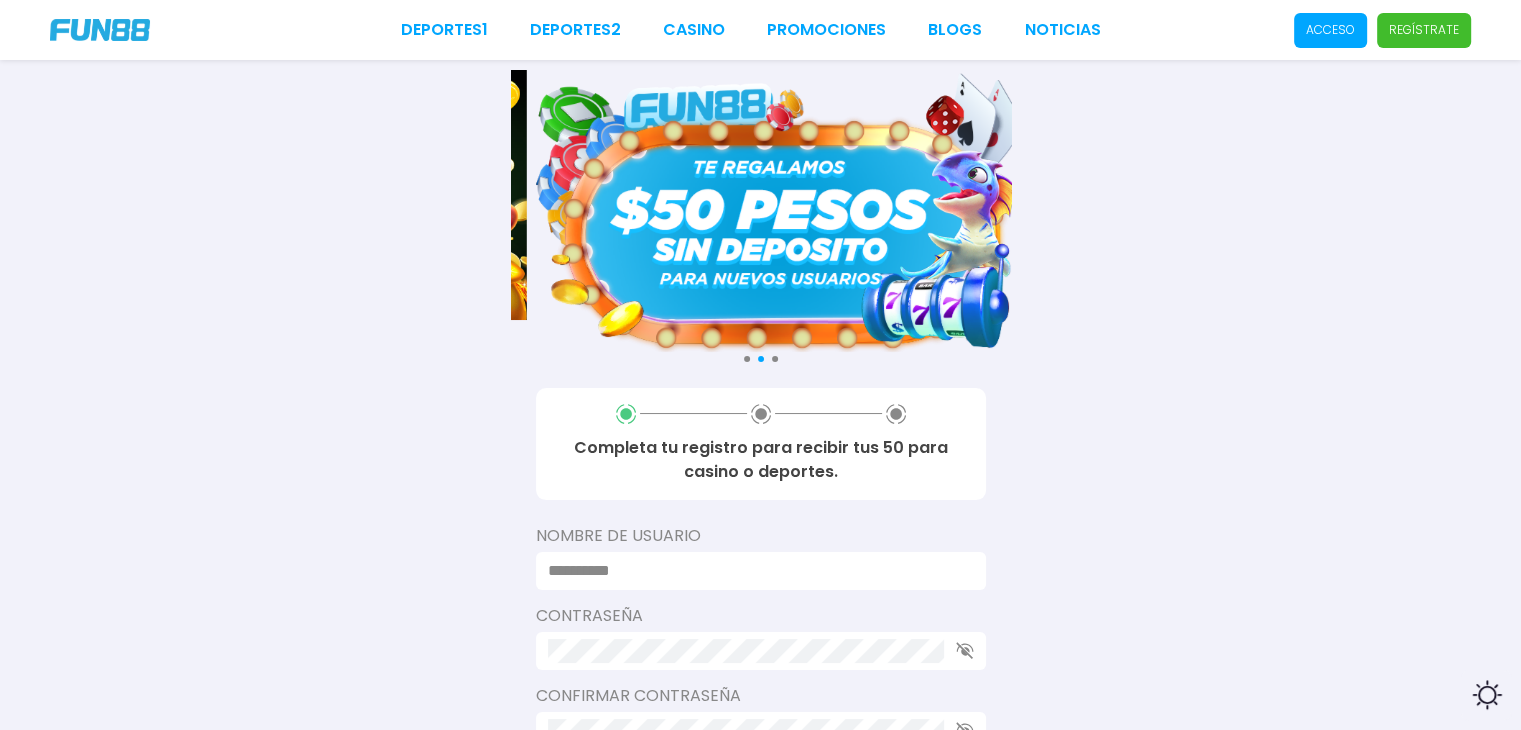 click on "Completa tu registro para recibir tus 50 para casino o deportes. Nombre de usuario Contraseña Confirmar contraseña Próximo paso" at bounding box center (761, 605) 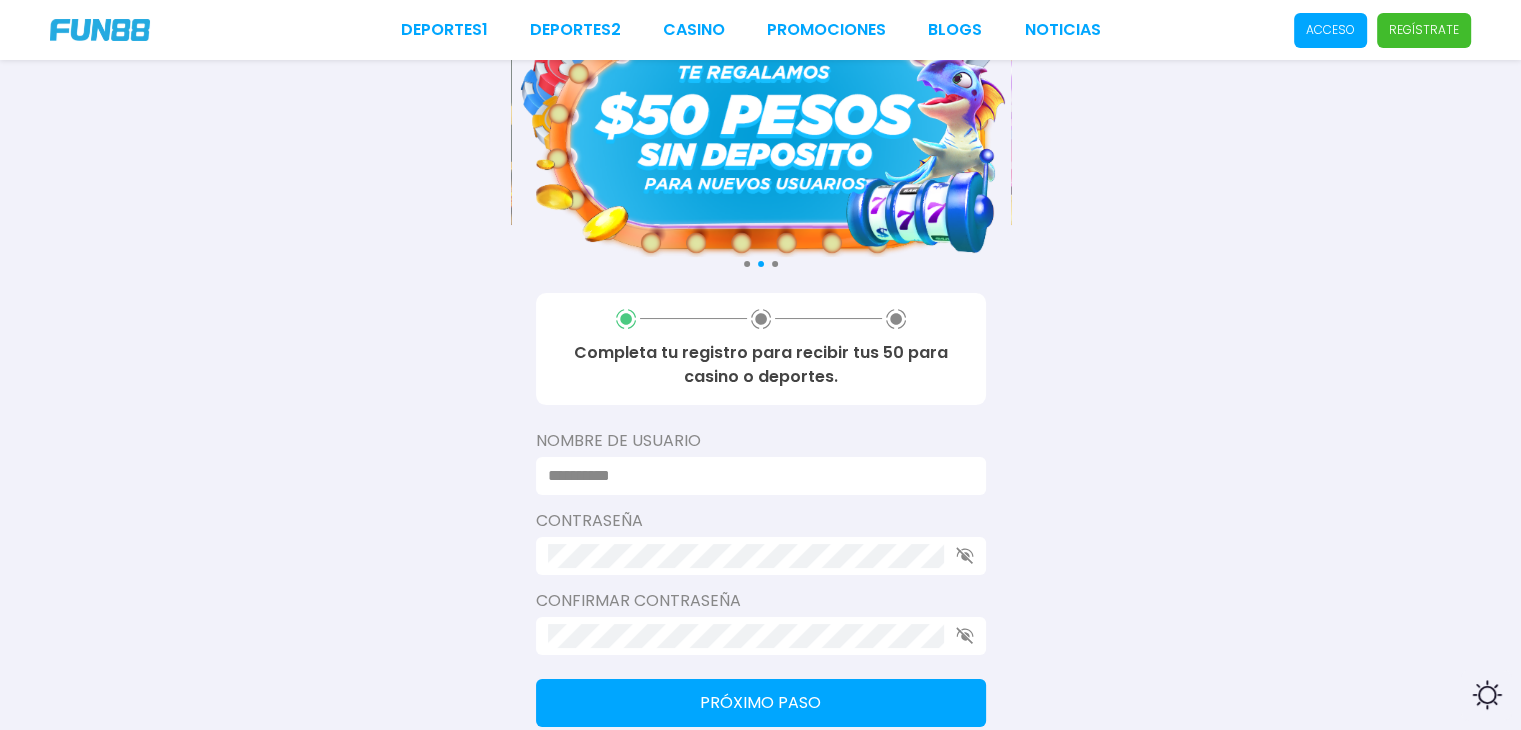 scroll, scrollTop: 96, scrollLeft: 0, axis: vertical 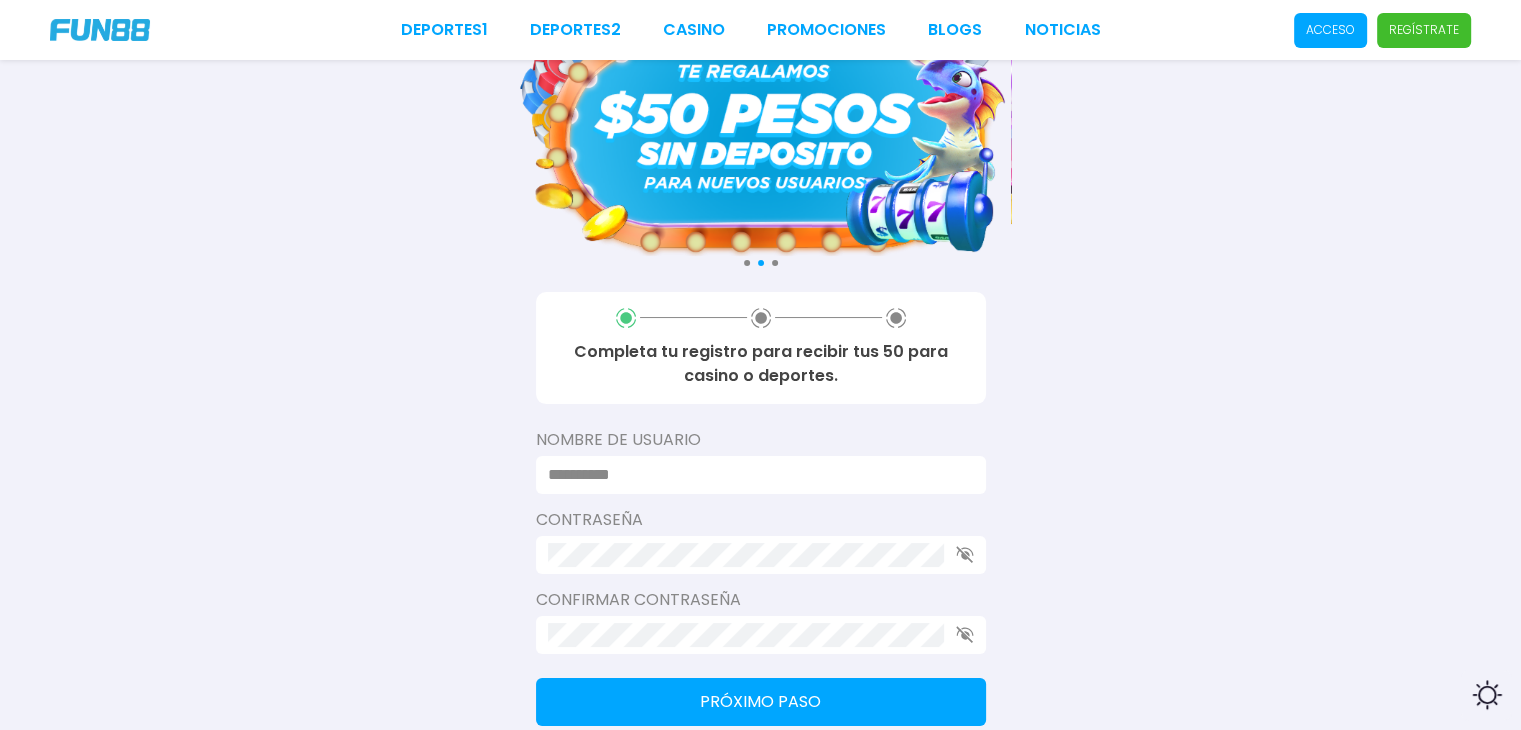 click at bounding box center (755, 475) 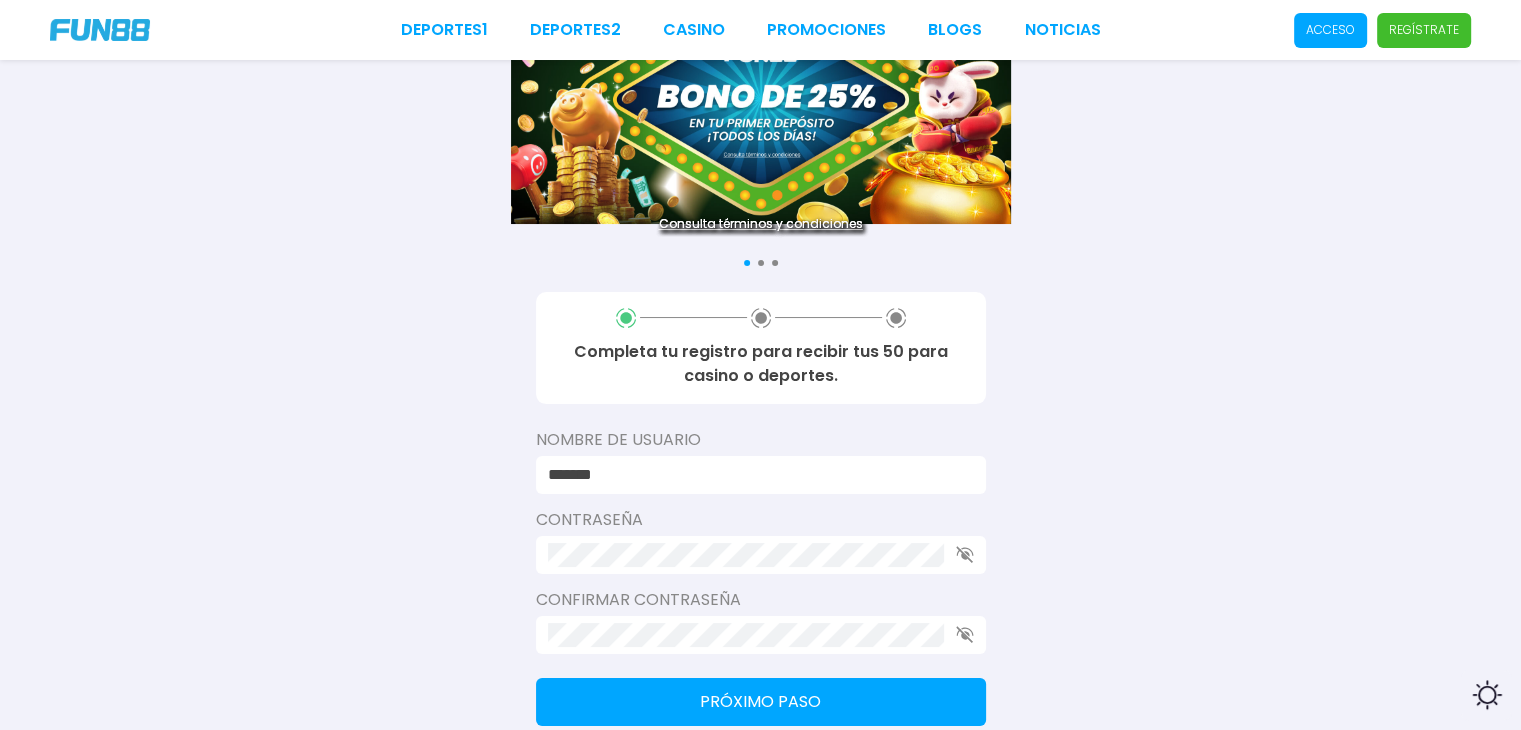 type on "*******" 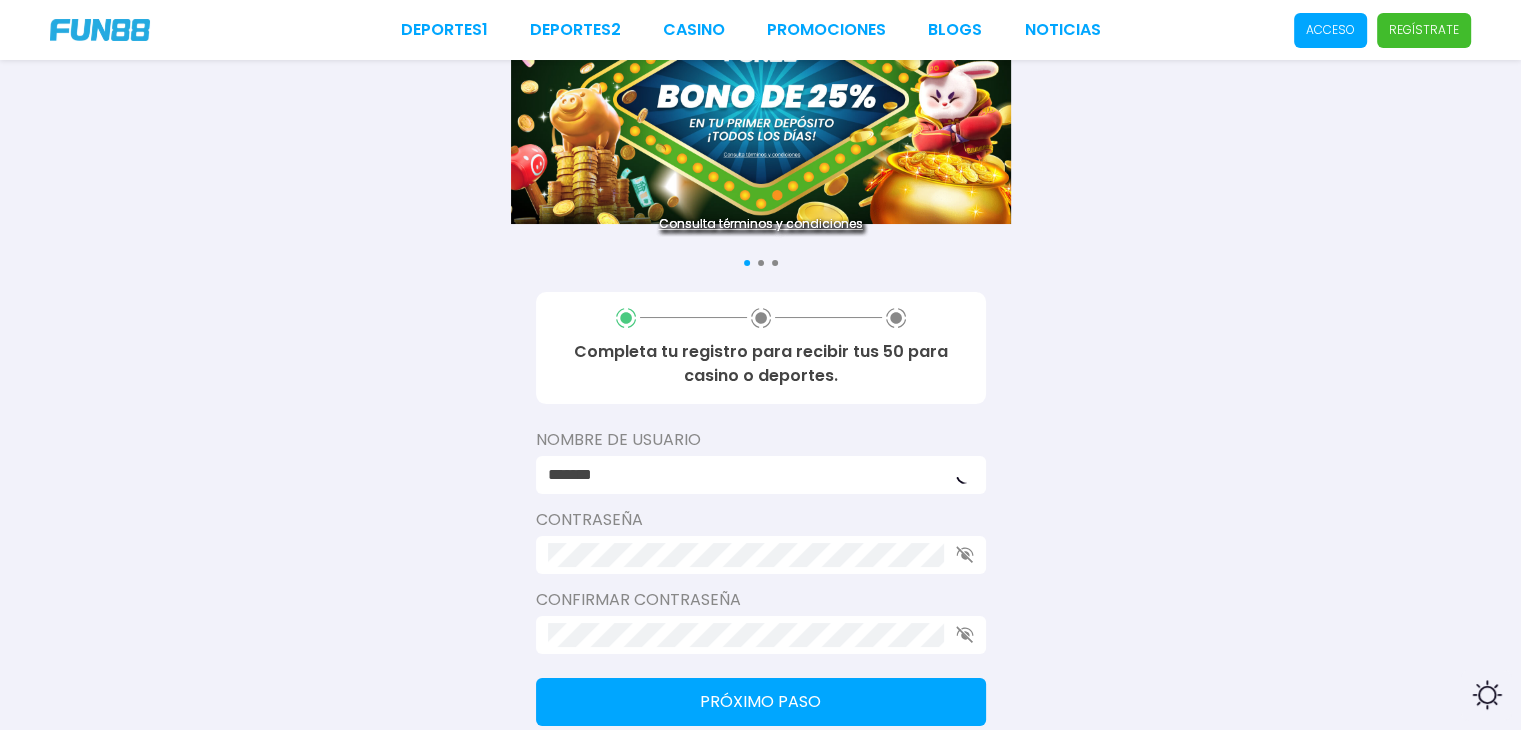 click at bounding box center (761, 555) 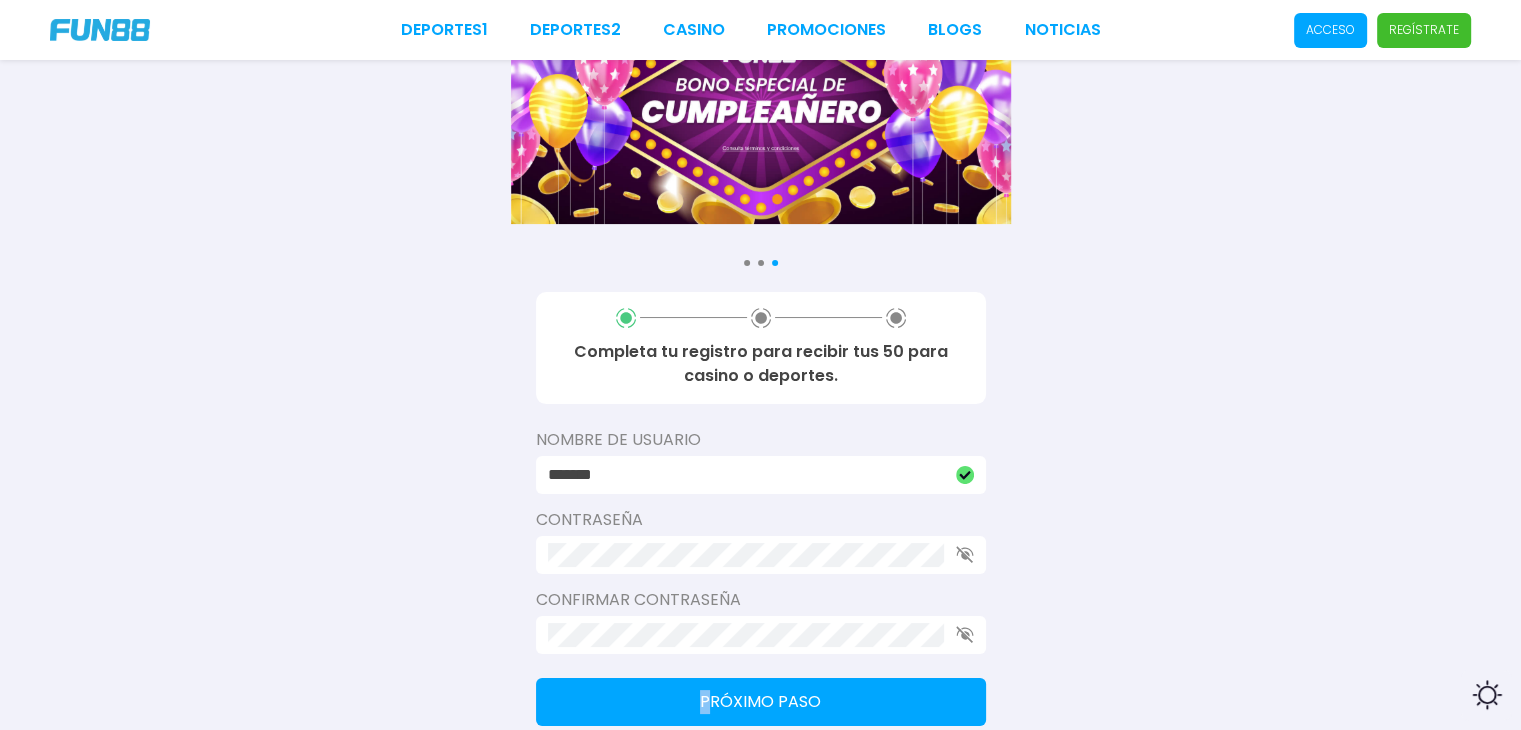 drag, startPoint x: 706, startPoint y: 661, endPoint x: 711, endPoint y: 646, distance: 15.811388 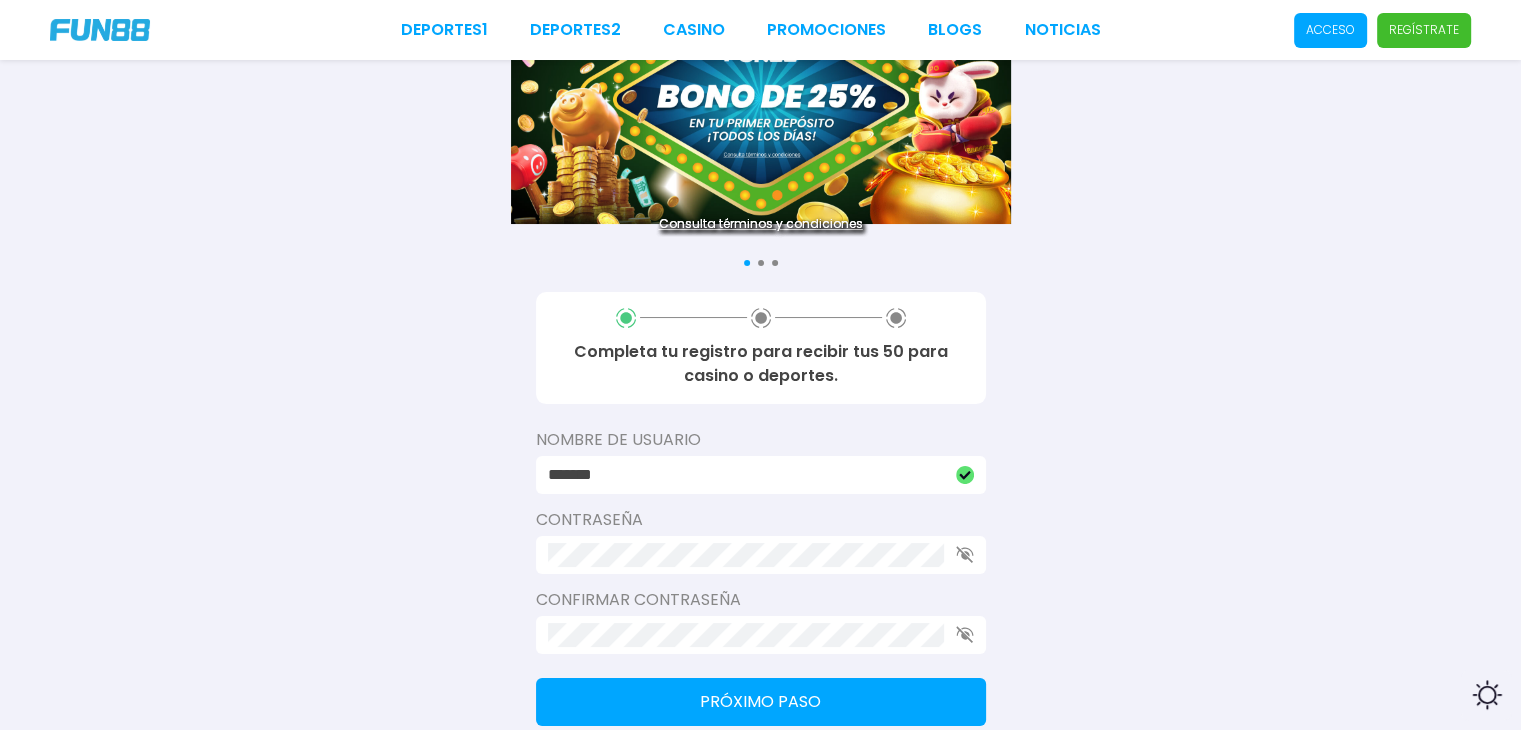 click on "Próximo paso" at bounding box center (761, 702) 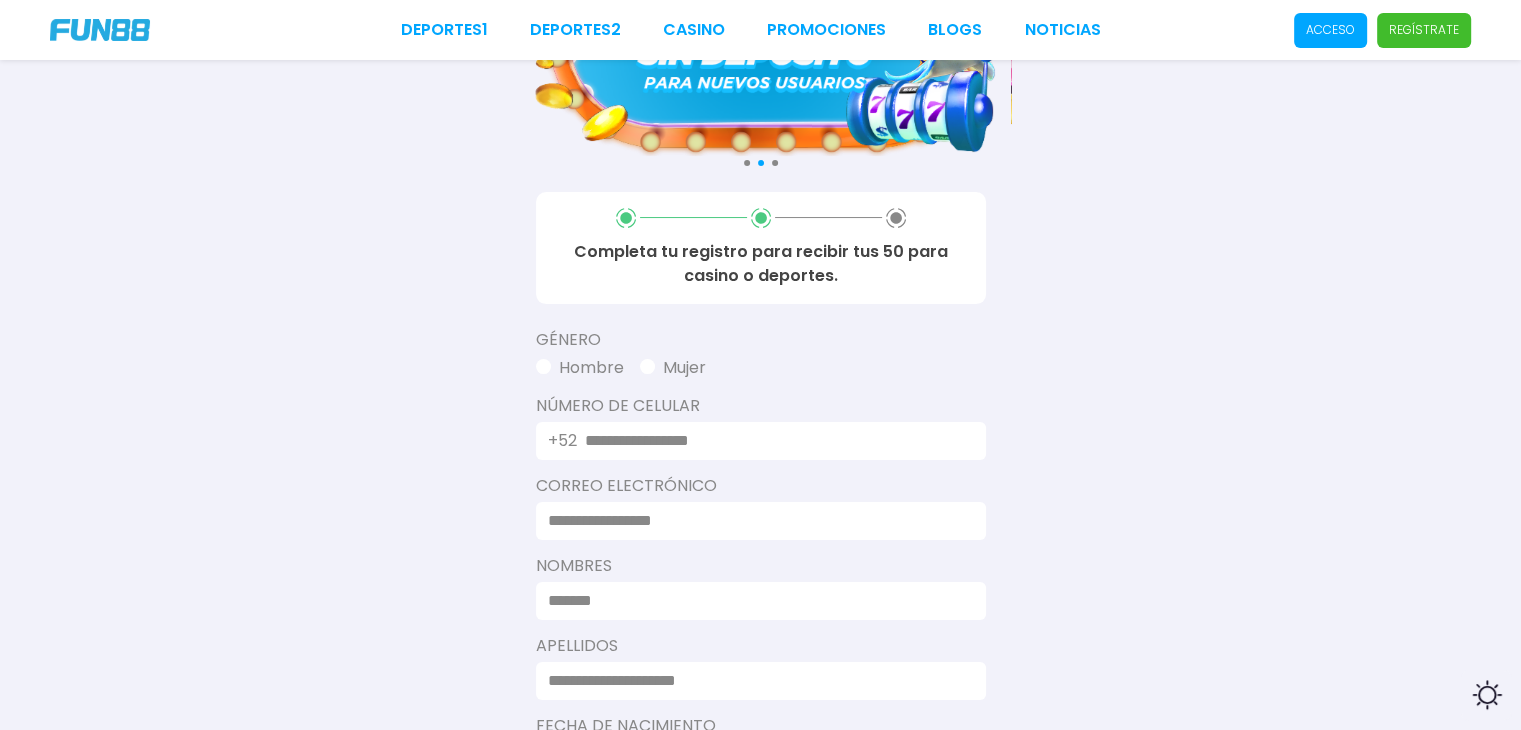 scroll, scrollTop: 198, scrollLeft: 0, axis: vertical 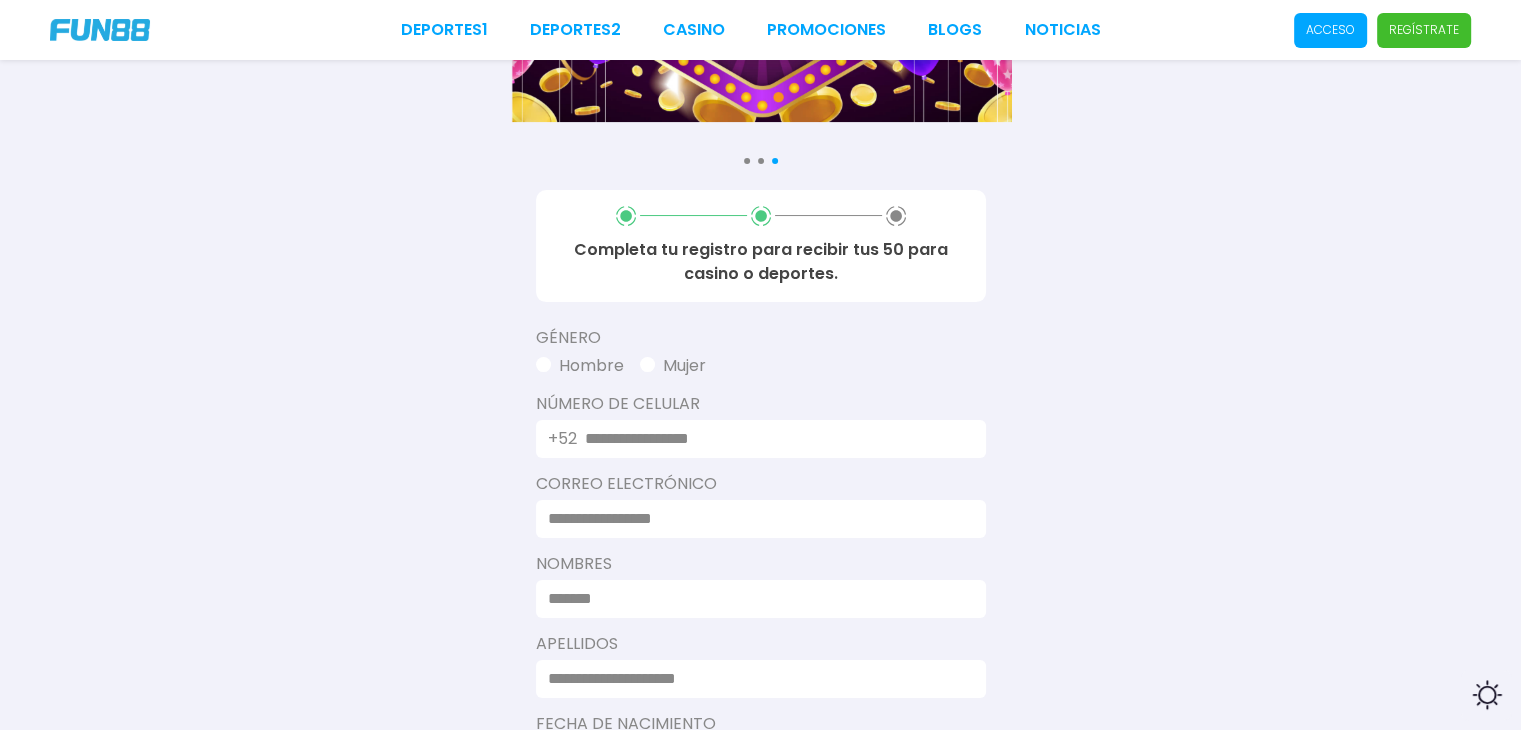 click on "Hombre" at bounding box center [580, 366] 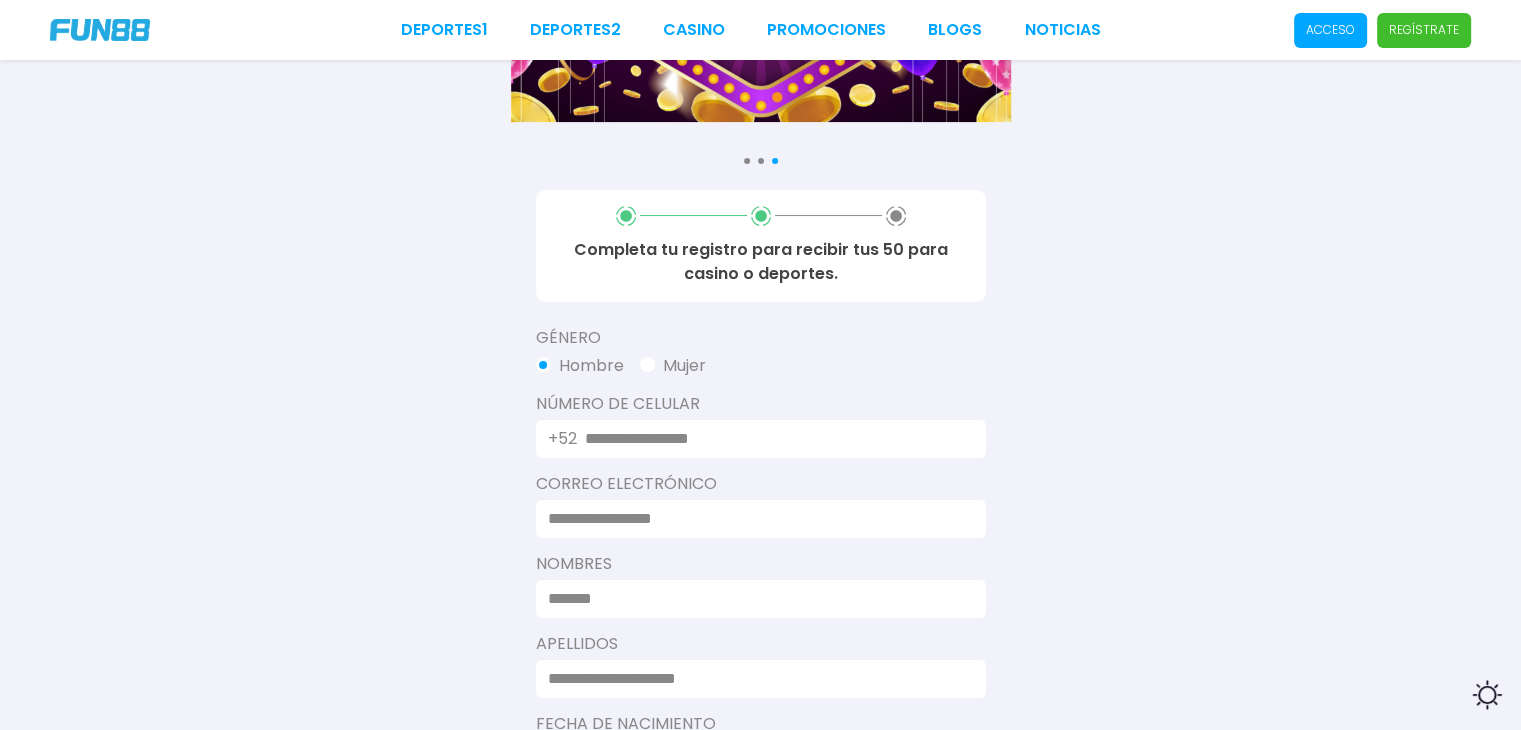 click on "+52" at bounding box center (761, 439) 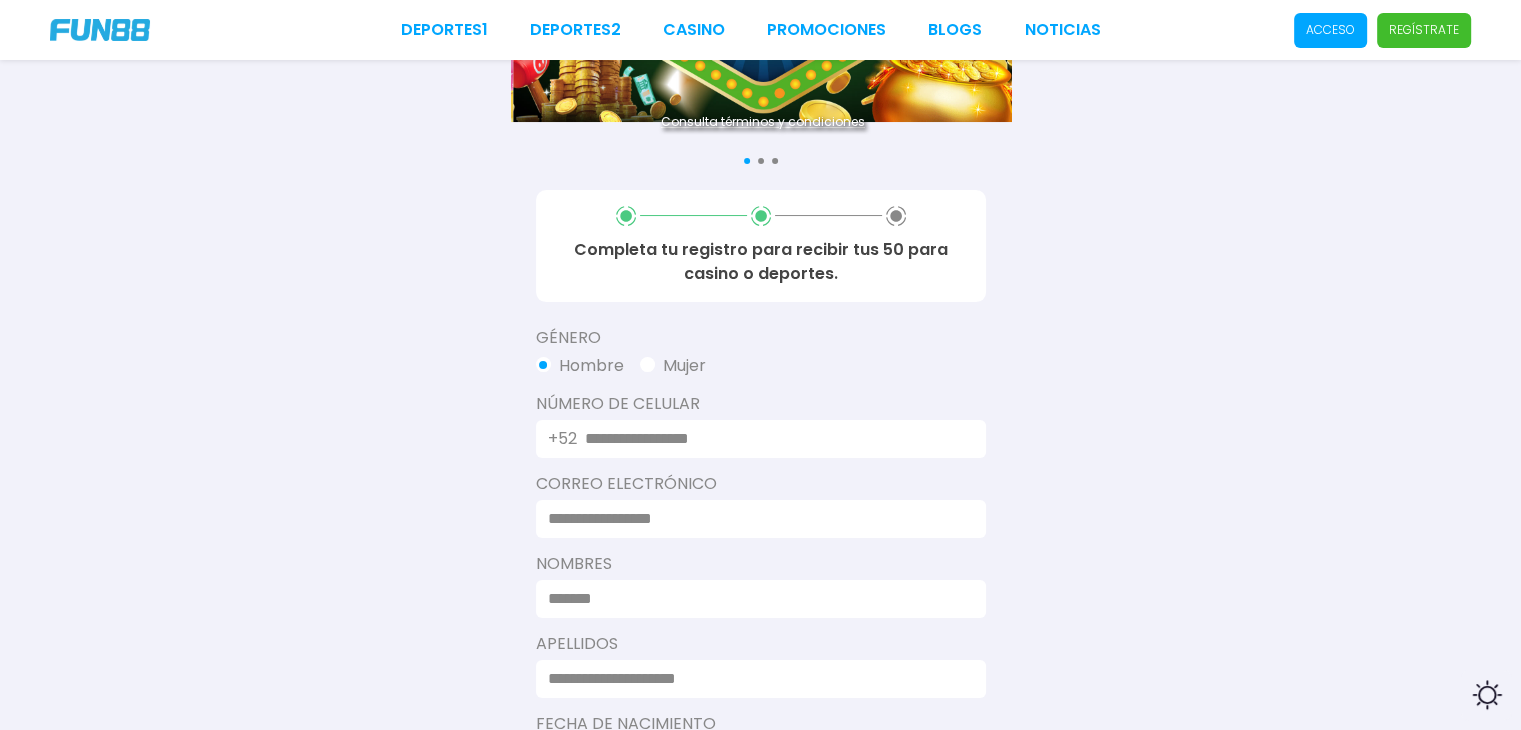 click at bounding box center (773, 439) 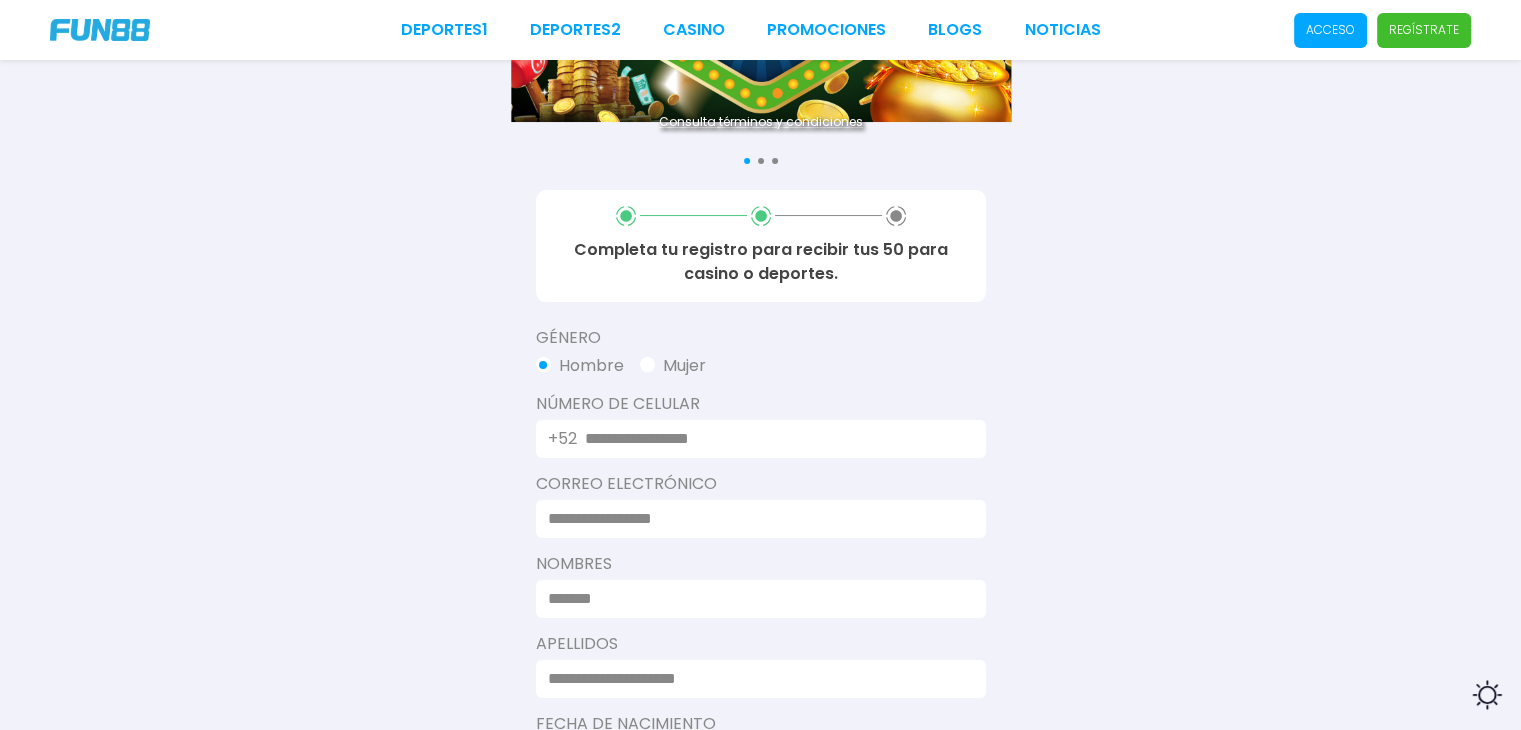 paste 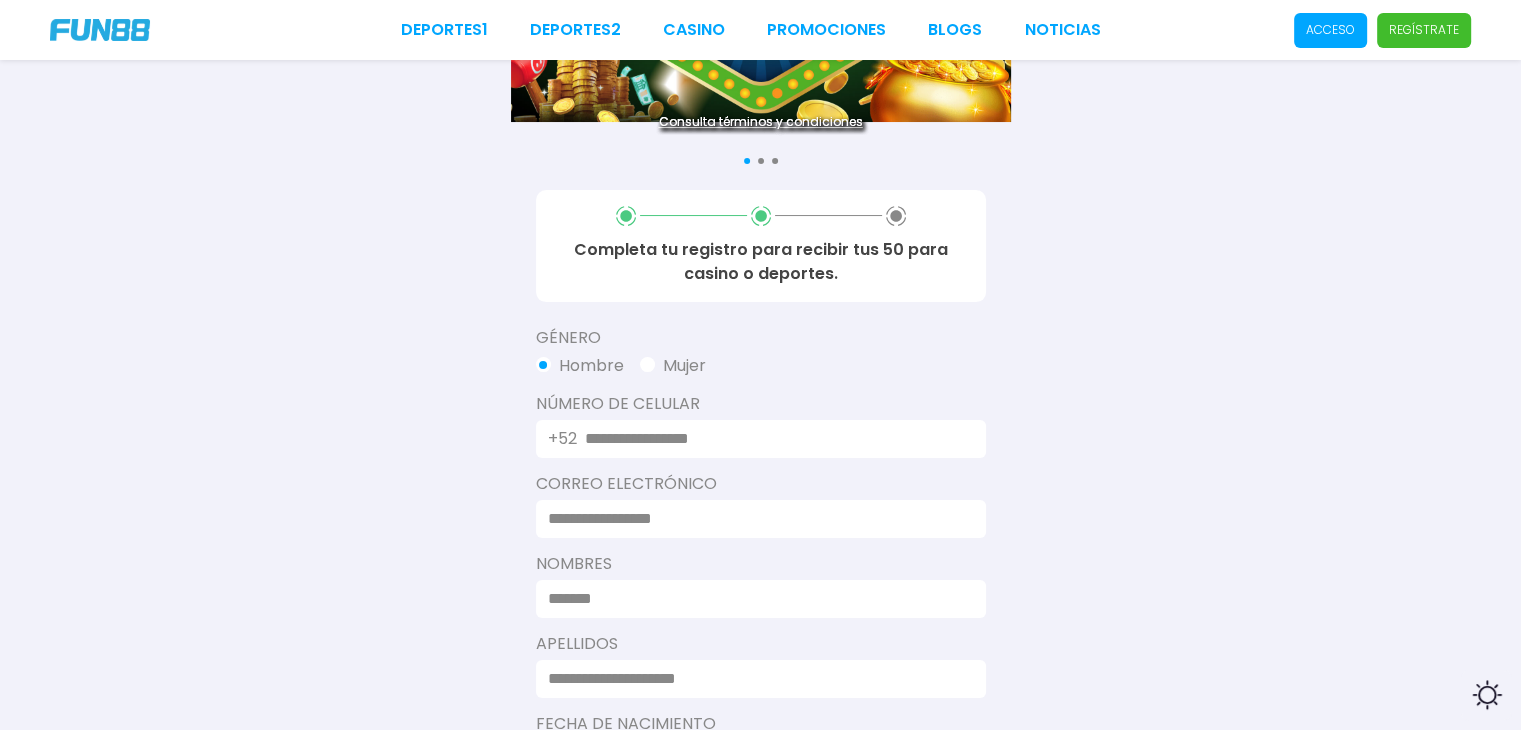 click on "Completa tu registro para recibir tus 50 para casino o deportes. Género Hombre Mujer Número De Celular +52 Correo electrónico Nombres Apellidos Fecha de Nacimiento Código de Referido (Opcional) Certifico que tengo al menos 18 años y que estoy de acuerdo con la Términos y condiciones Finalizar registro" at bounding box center [761, 591] 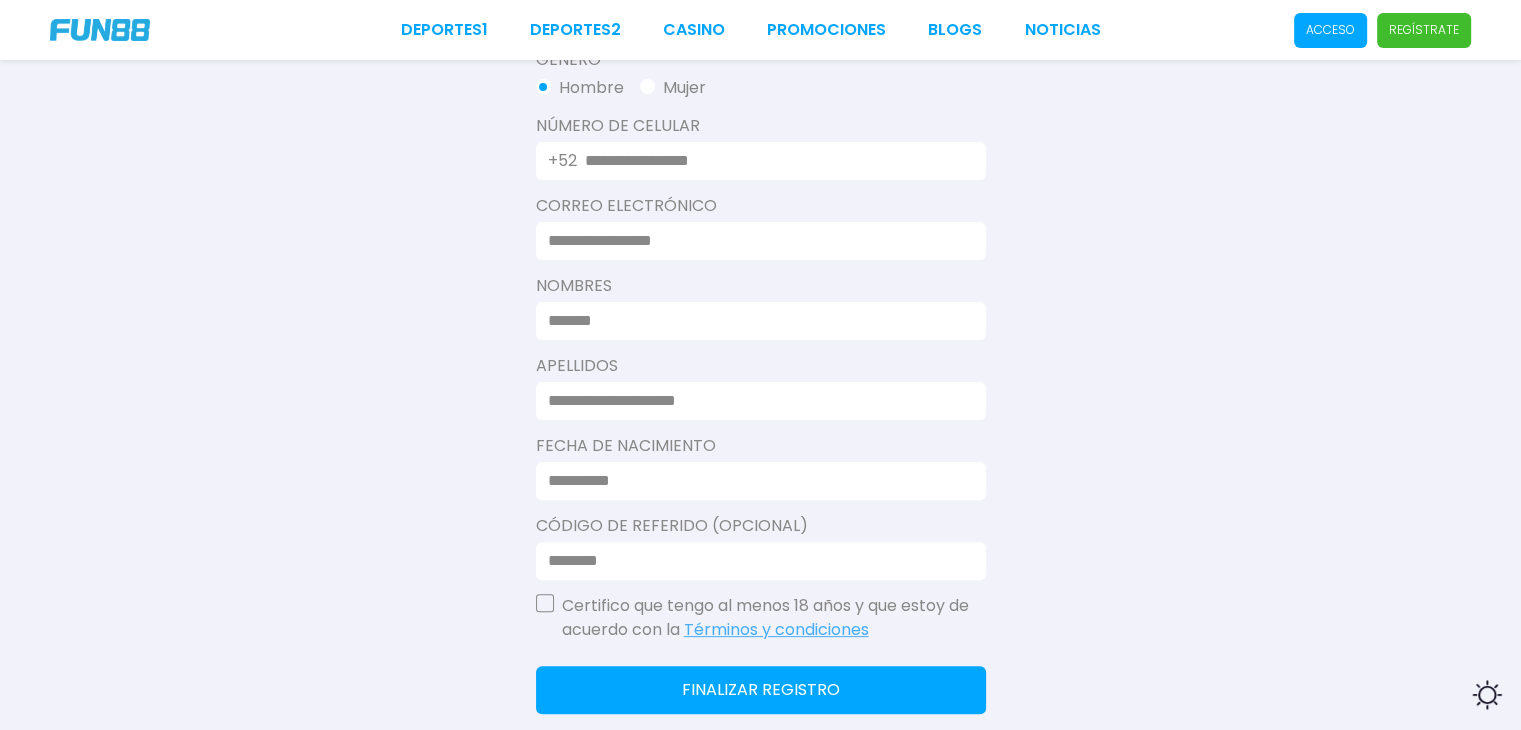 scroll, scrollTop: 495, scrollLeft: 0, axis: vertical 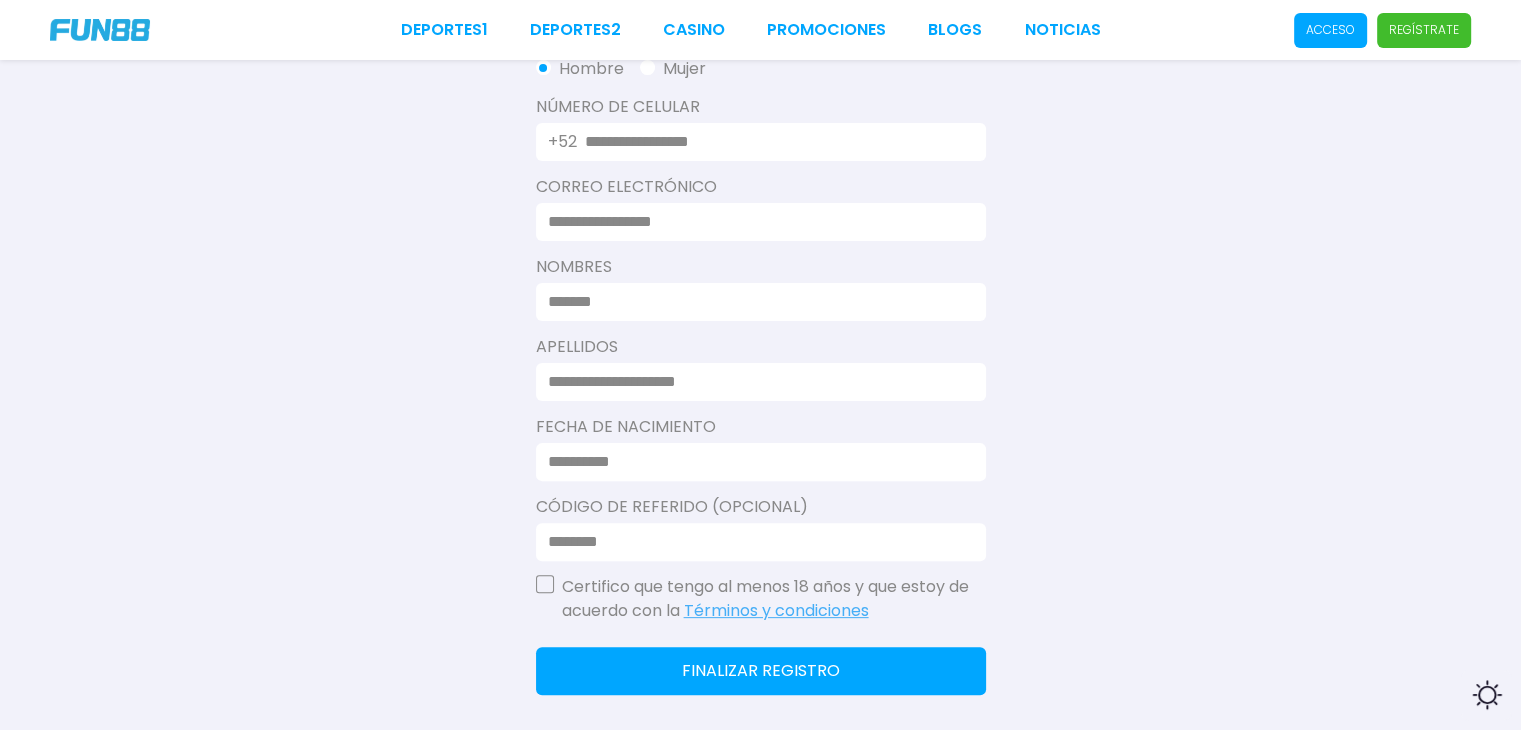 type on "**********" 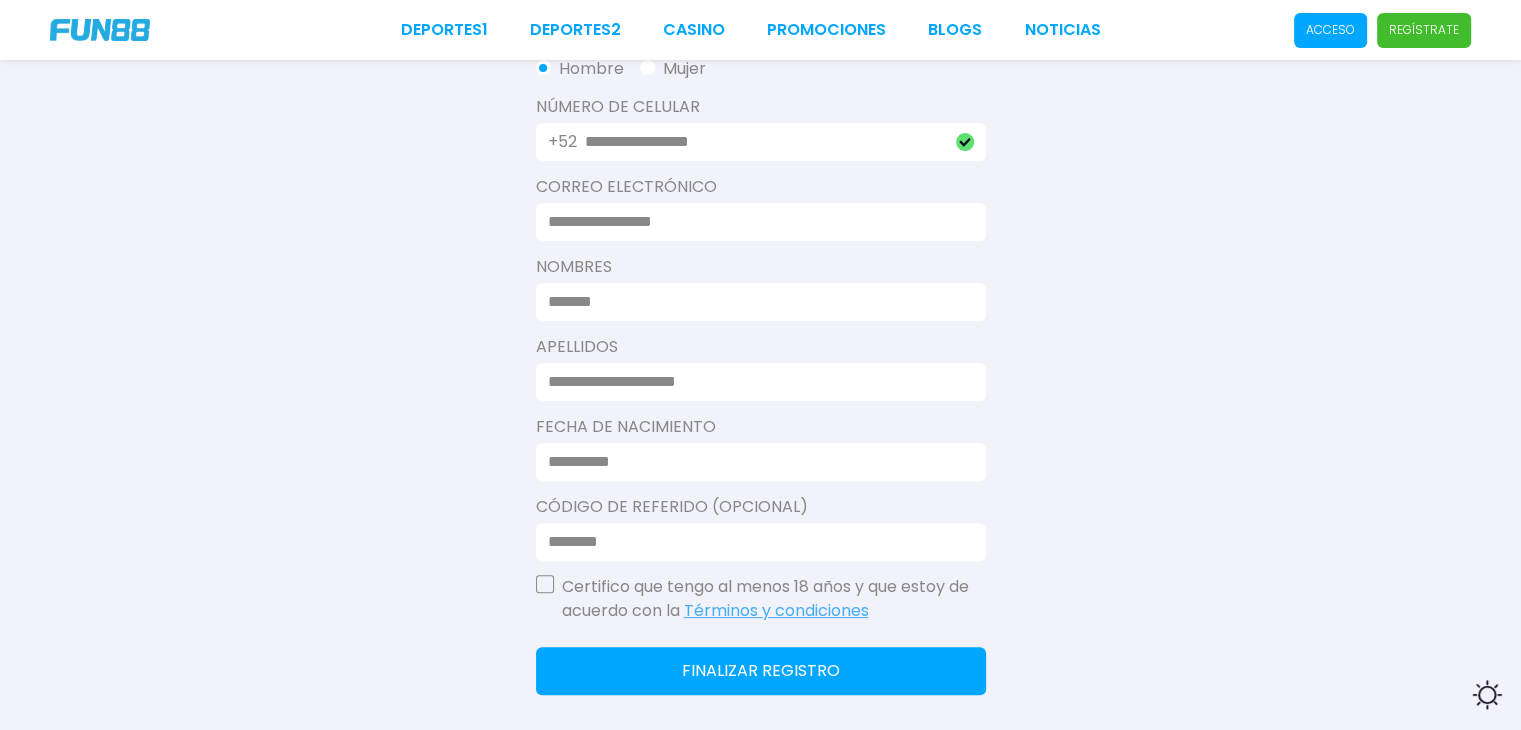 type on "**********" 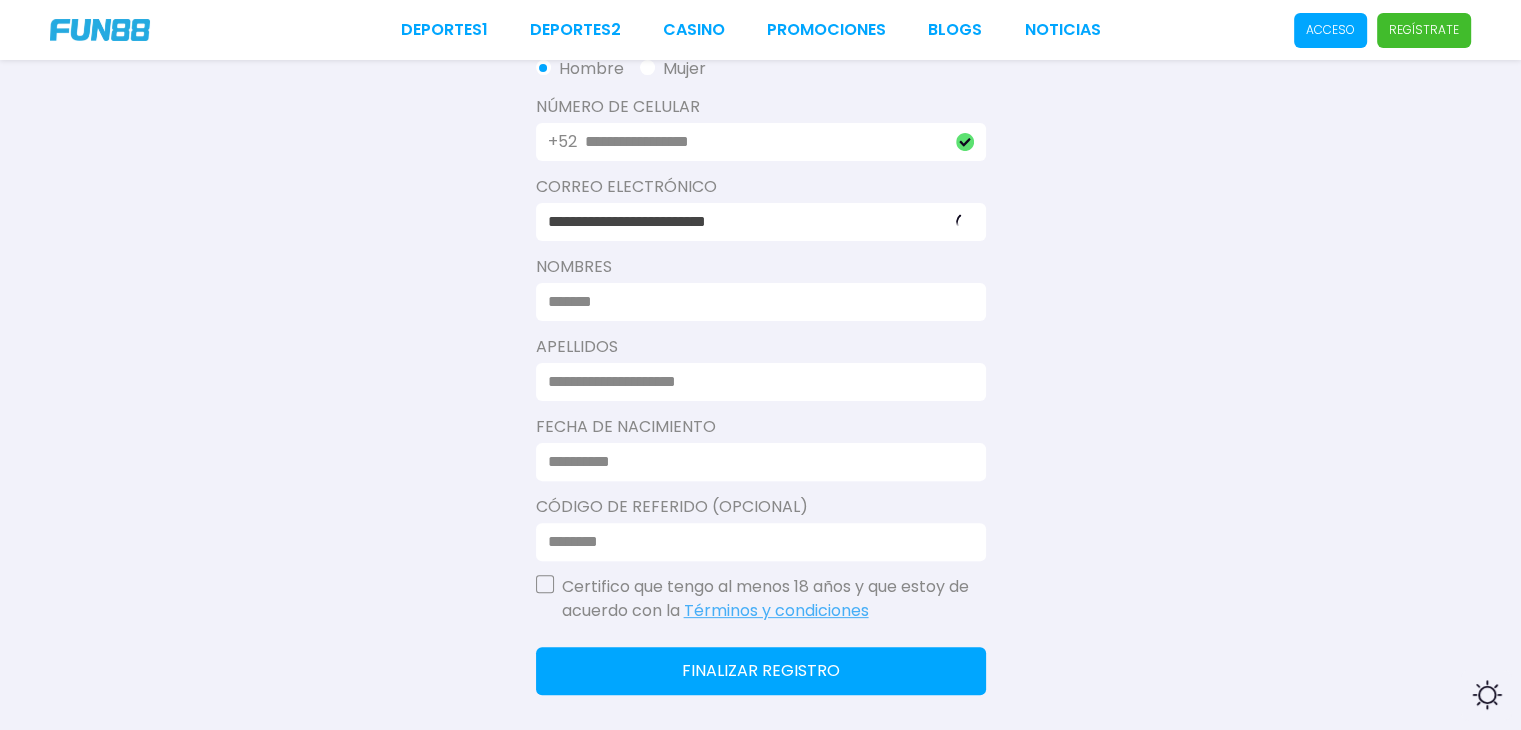 drag, startPoint x: 697, startPoint y: 360, endPoint x: 692, endPoint y: 305, distance: 55.226807 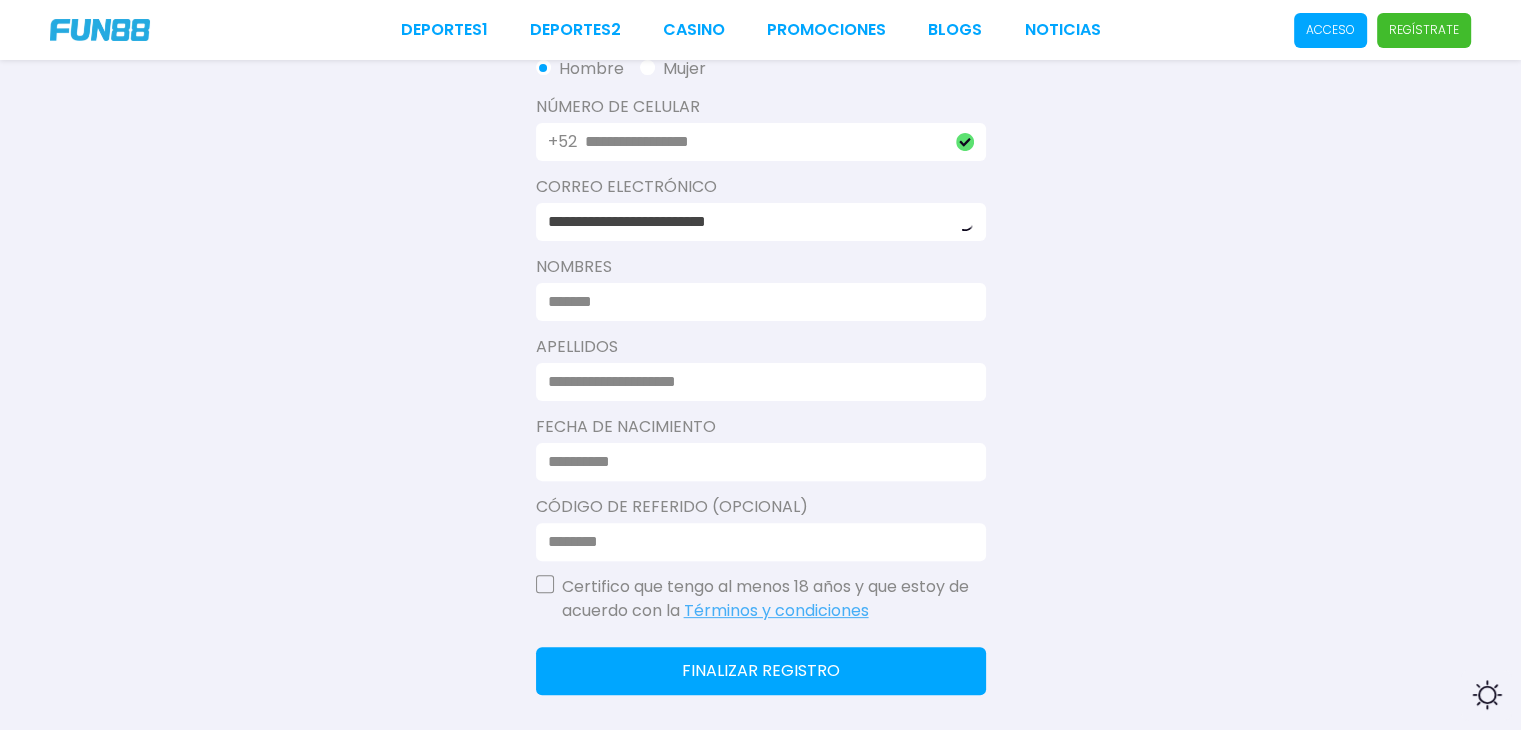 click on "Completa tu registro para recibir tus 50 para casino o deportes. Género Hombre Mujer Número De Celular +52 [PHONE] Correo electrónico [EMAIL] Nombres Apellidos Fecha de Nacimiento Código de Referido (Opcional) Certifico que tengo al menos 18 años y que estoy de acuerdo con la Términos y condiciones Finalizar registro" at bounding box center (761, 294) 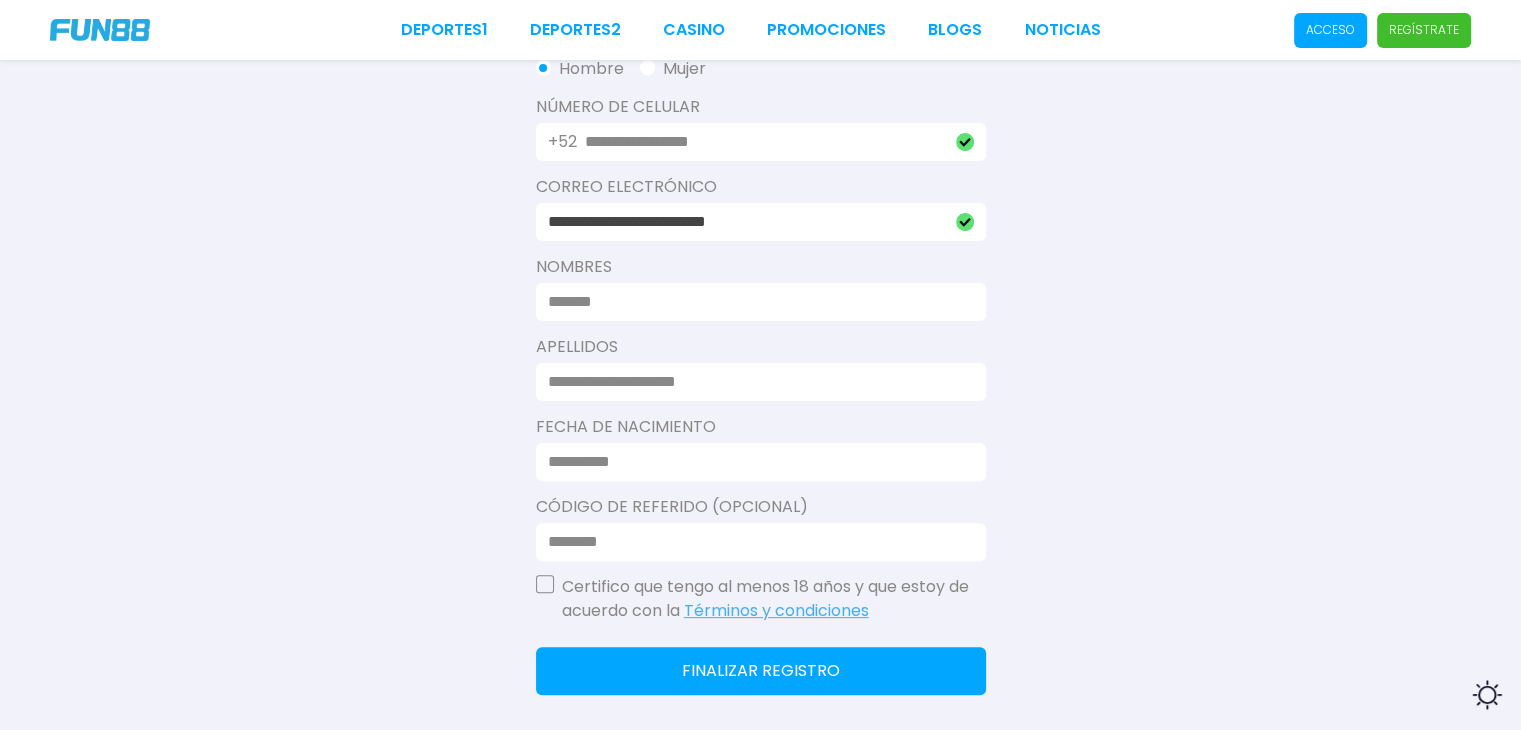 click at bounding box center (755, 302) 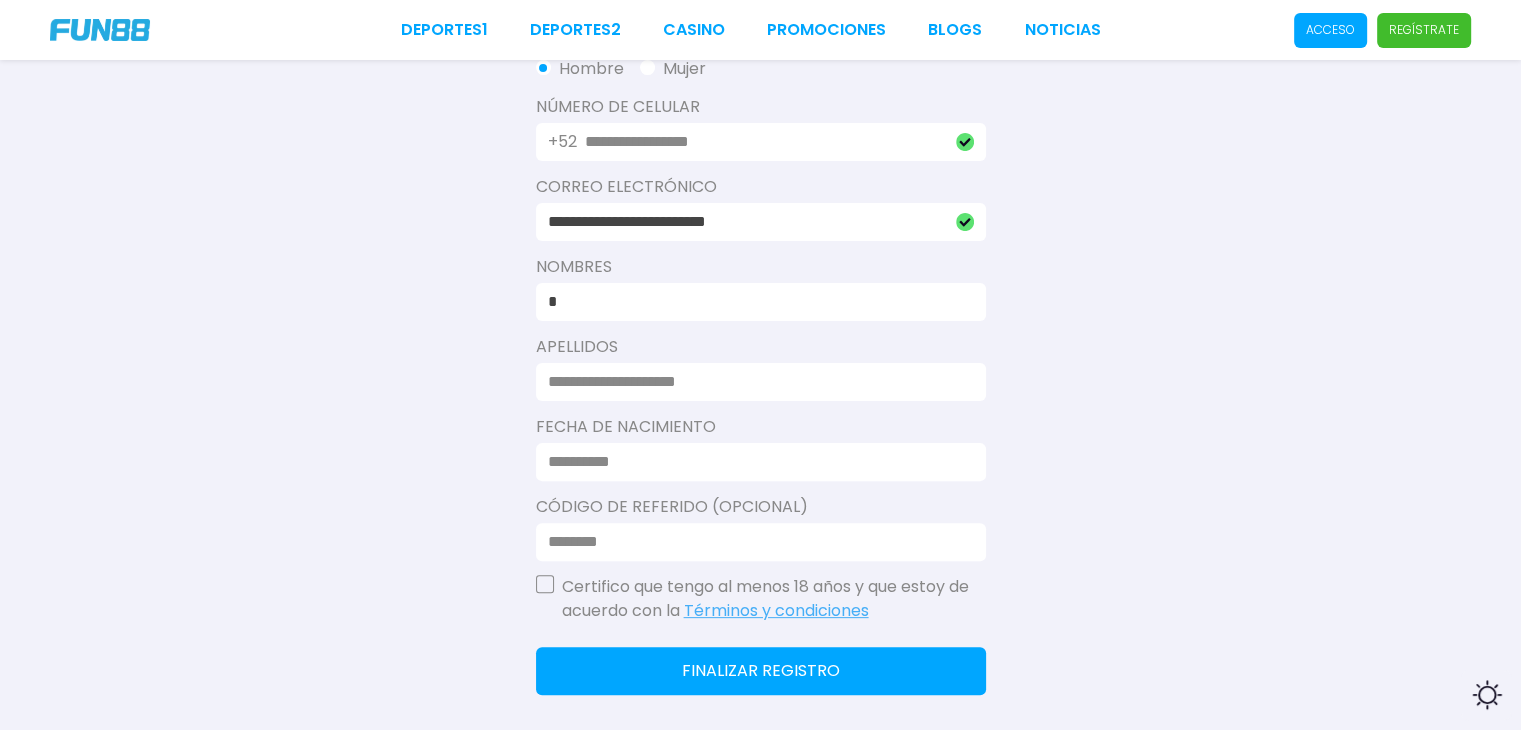 type on "**********" 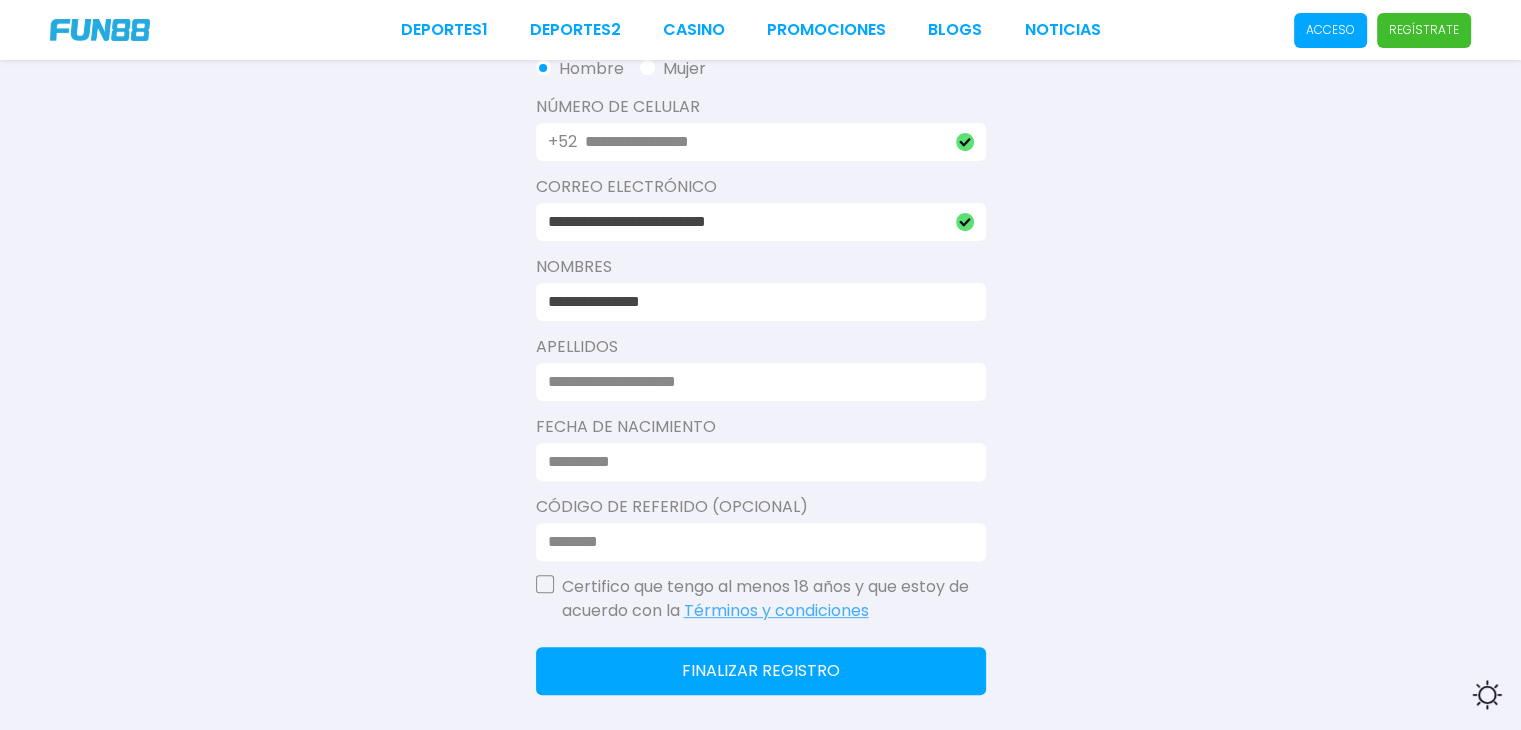 type on "**********" 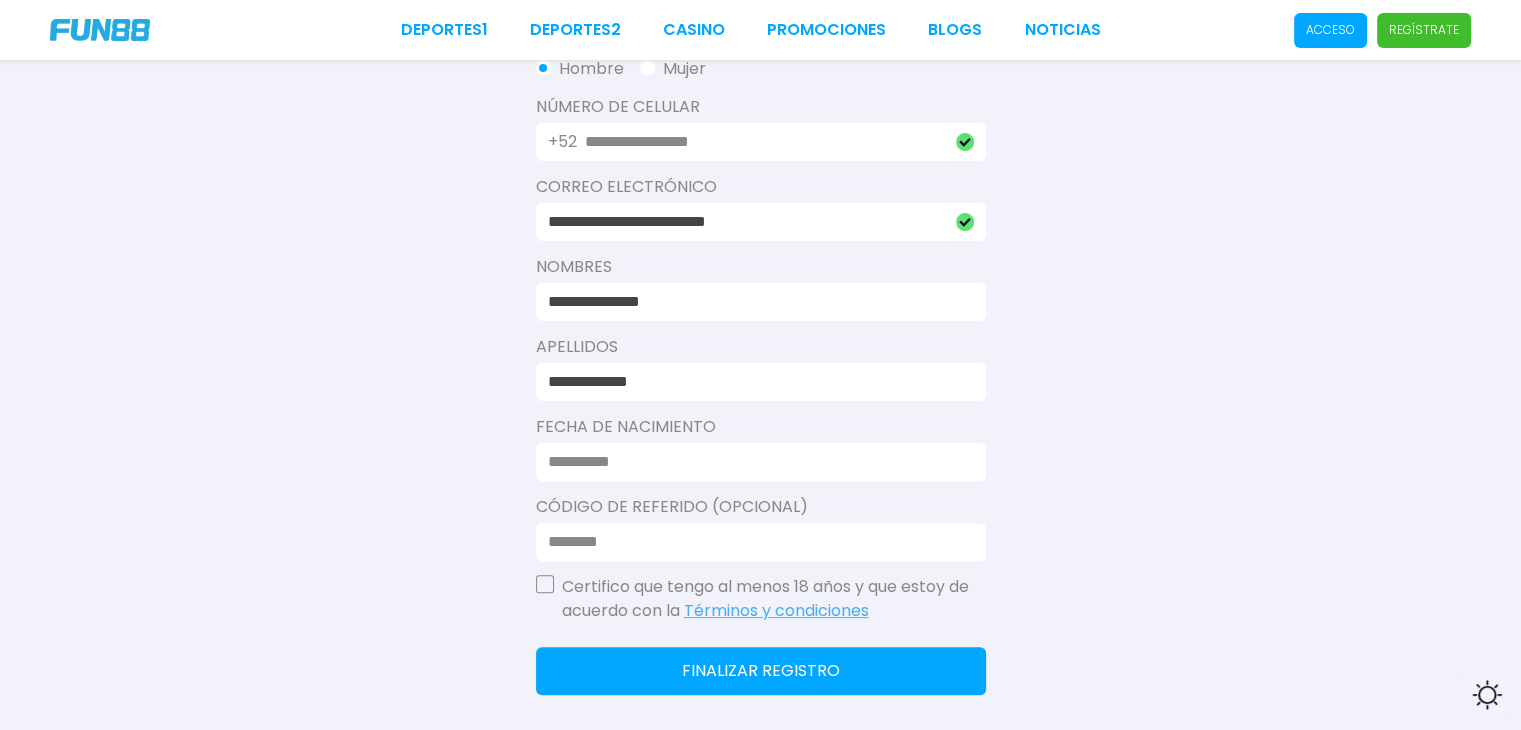 click at bounding box center (761, 462) 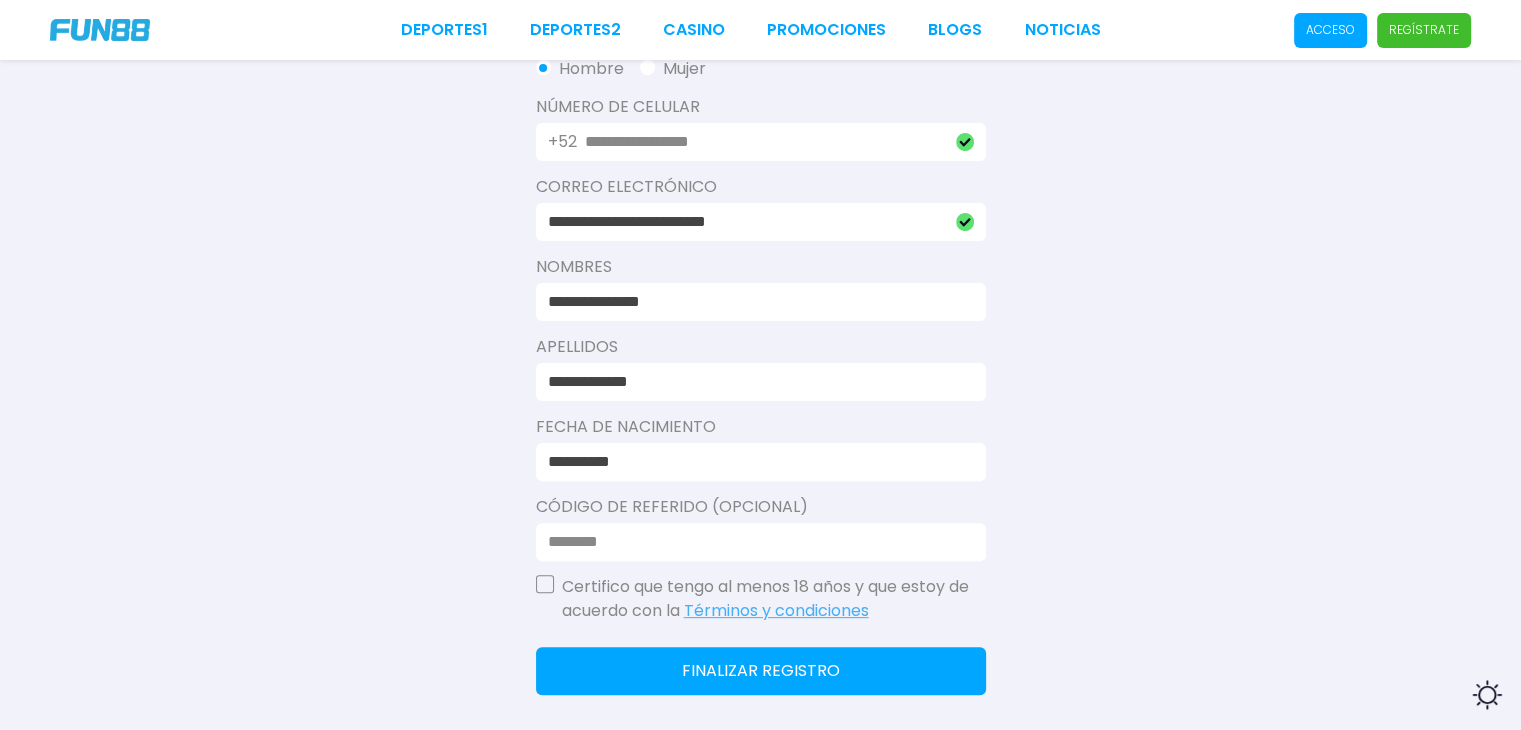 type on "**********" 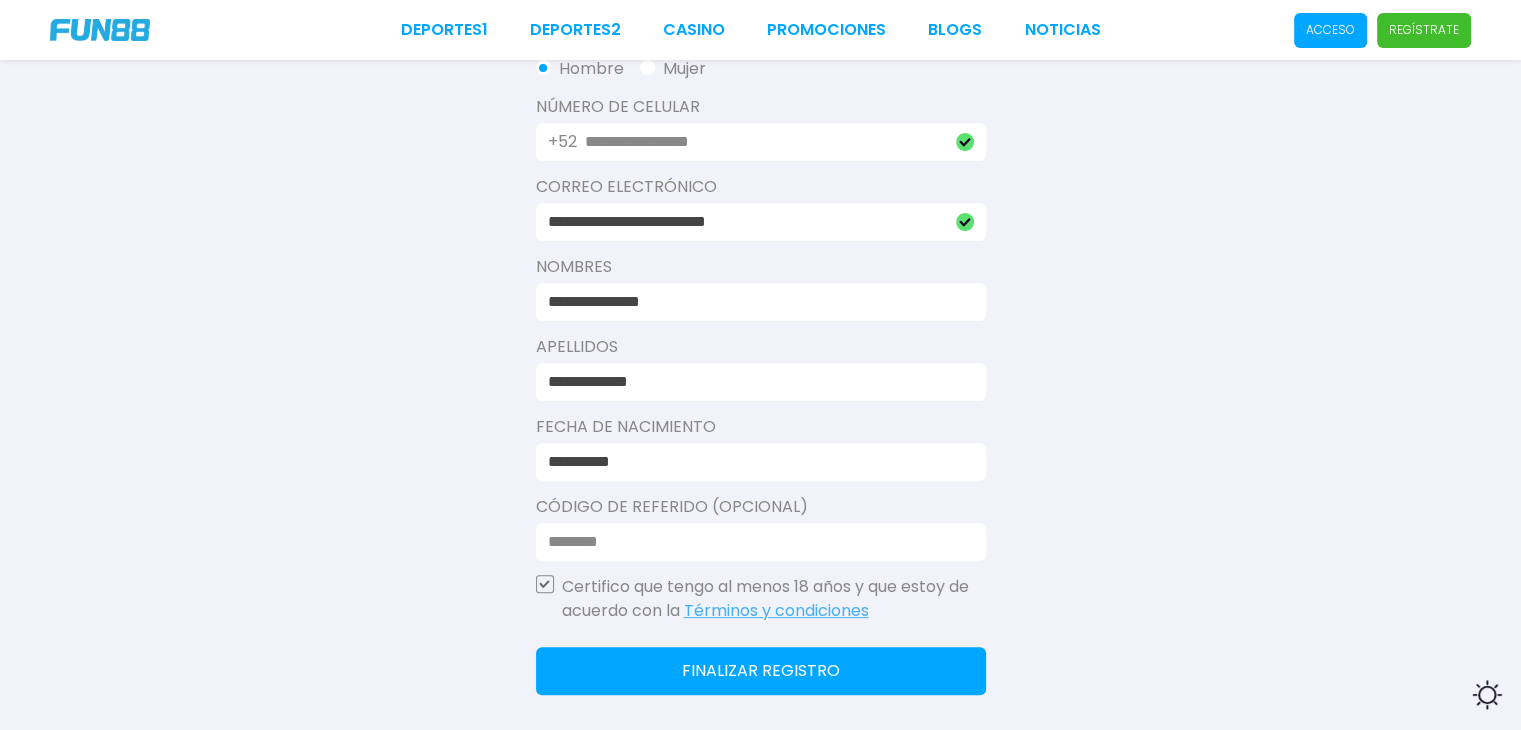 click on "Finalizar registro" 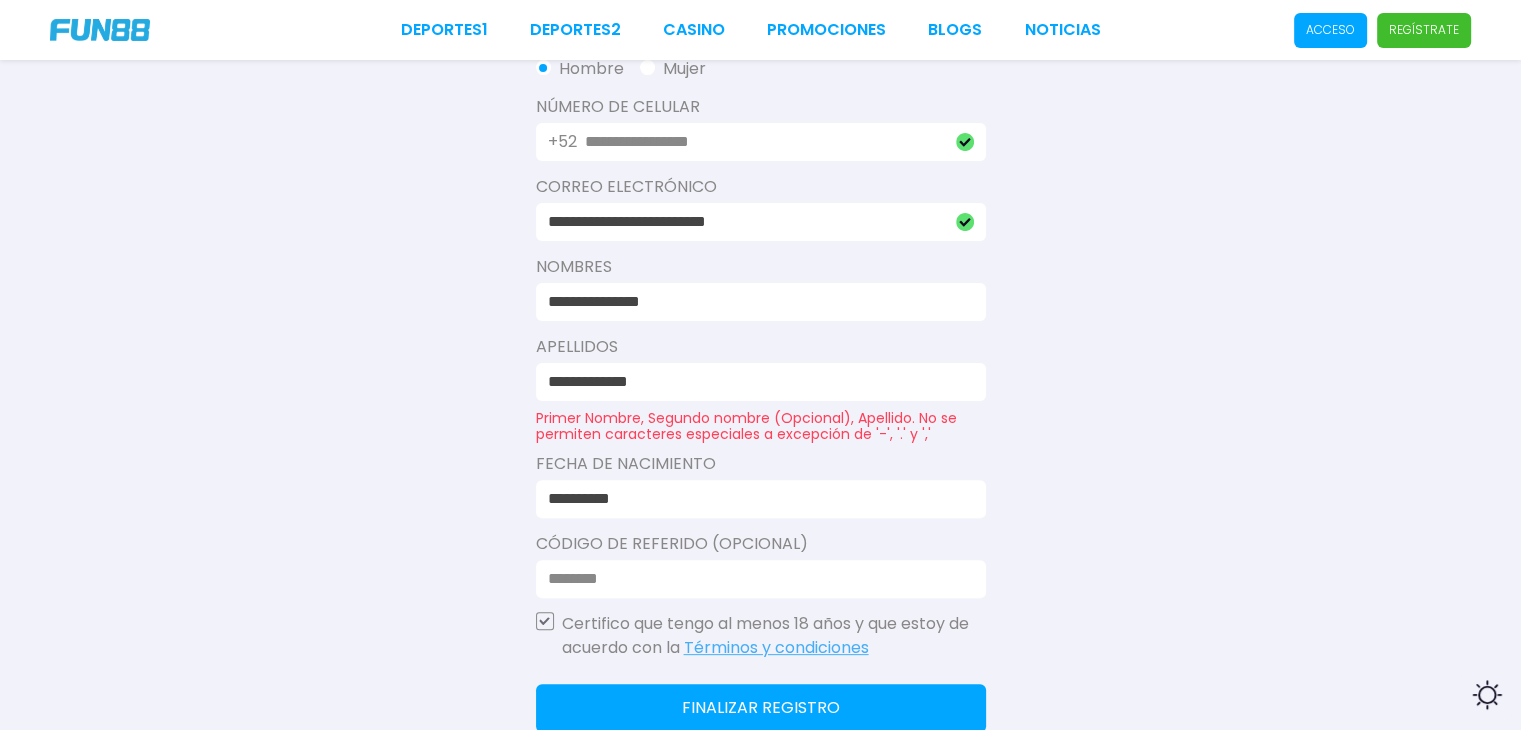 click on "Completa tu registro para recibir tus 50 para casino o deportes. Género Hombre Mujer Número De Celular +52 [PHONE] Correo electrónico [EMAIL] Nombres [NAME] Apellidos [NAME] Primer Nombre, Segundo nombre (Opcional), Apellido. No se permiten caracteres especiales a excepción de '-', '.' y ',' Fecha de Nacimiento [DATE] Código de Referido (Opcional) Certifico que tengo al menos 18 años y que estoy de acuerdo con la Términos y condiciones Finalizar registro" at bounding box center (761, 312) 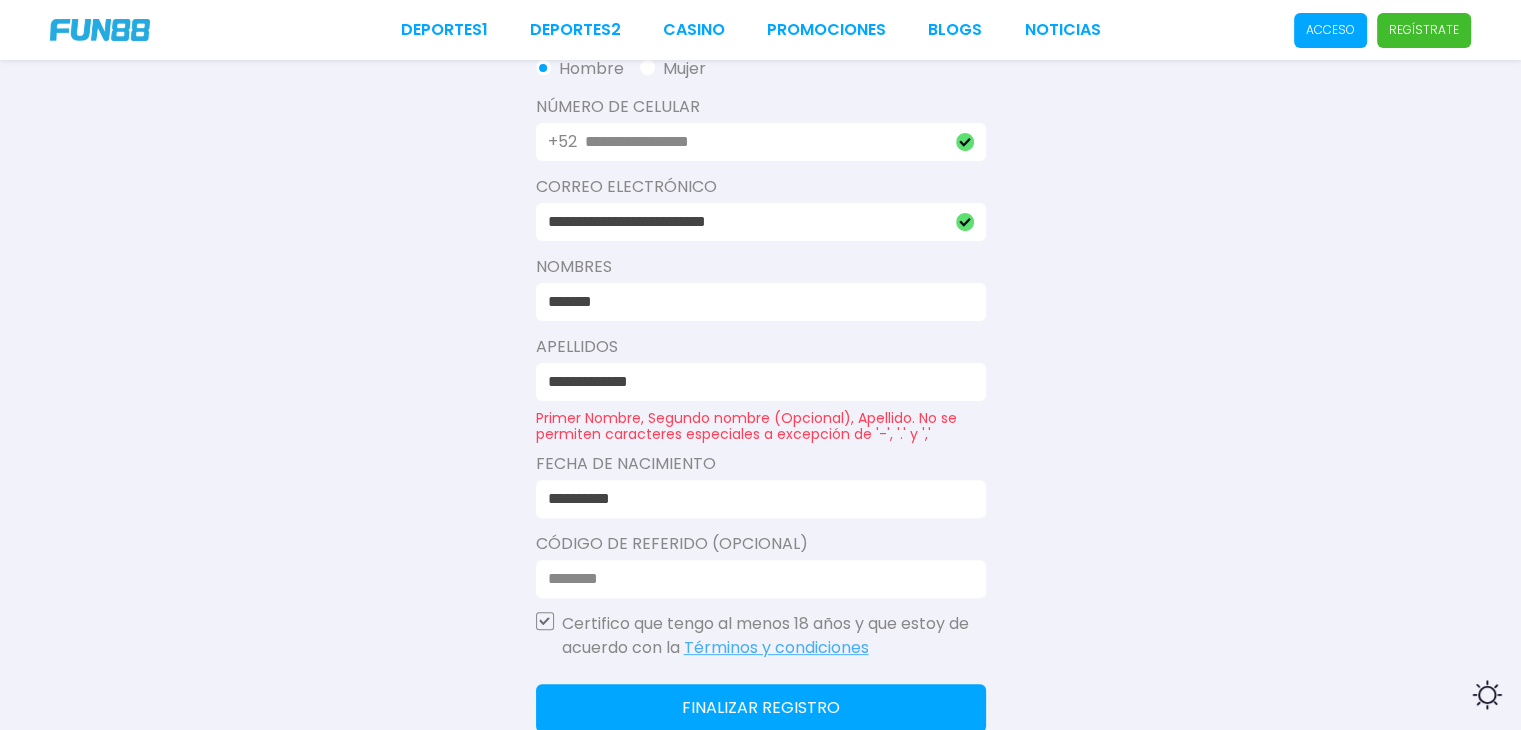 type on "*******" 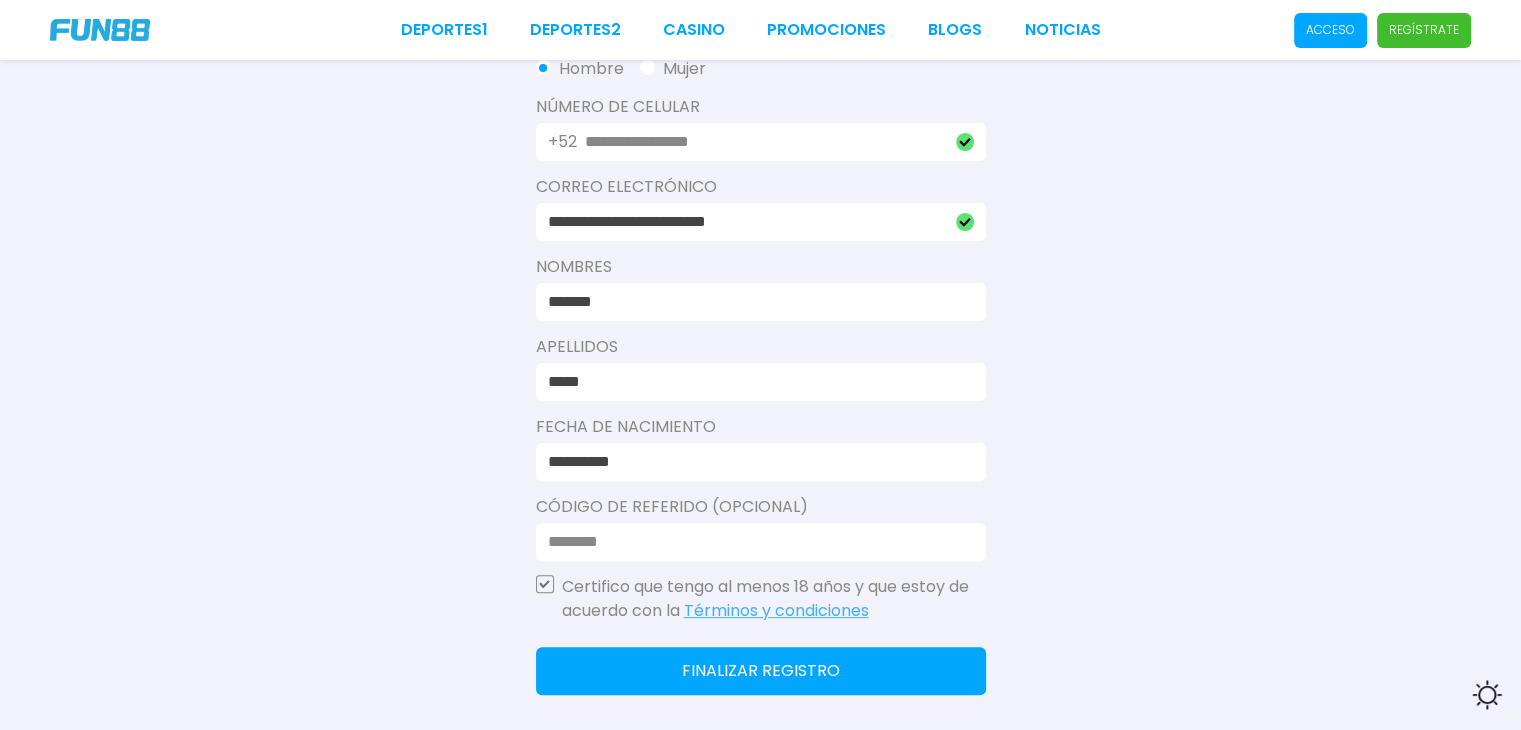 type on "*****" 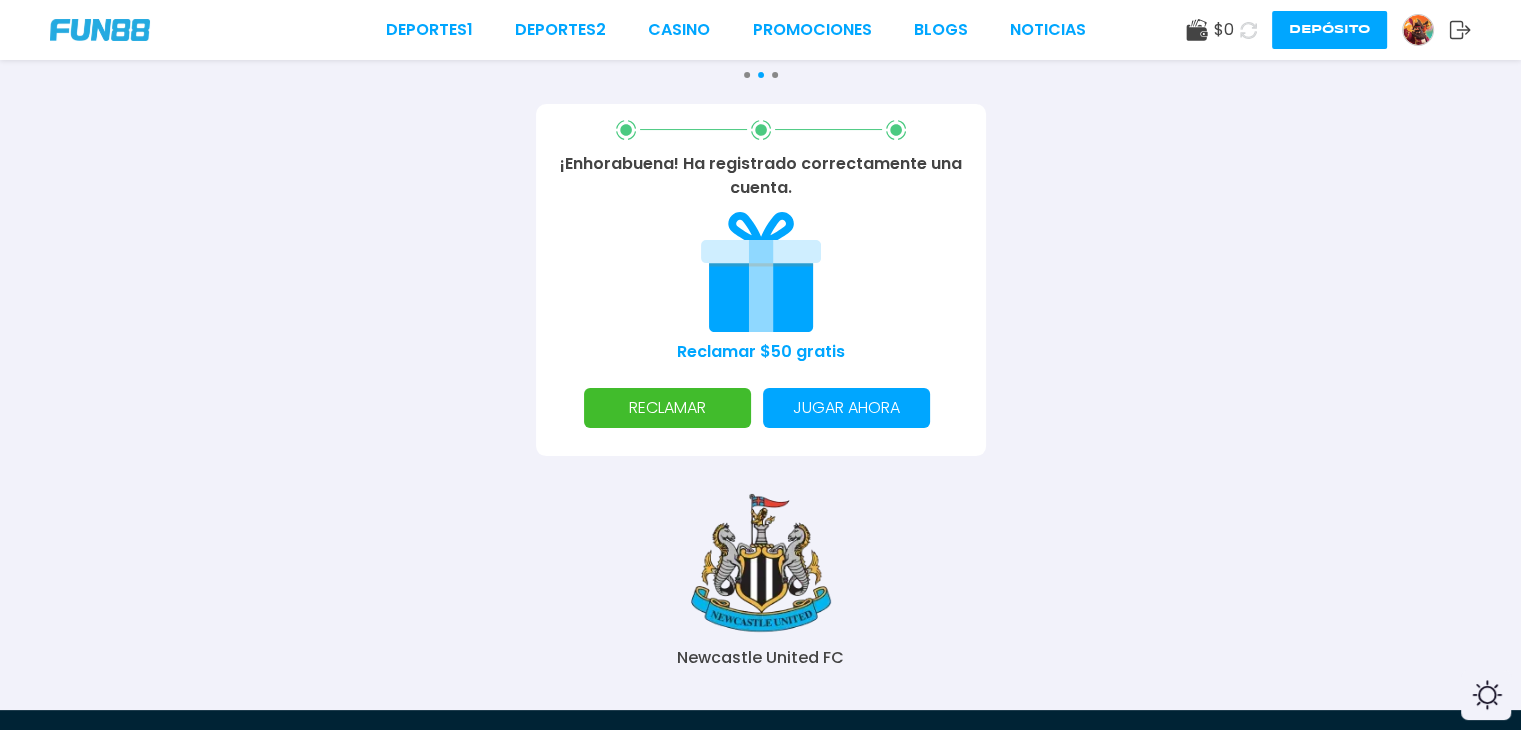 scroll, scrollTop: 248, scrollLeft: 0, axis: vertical 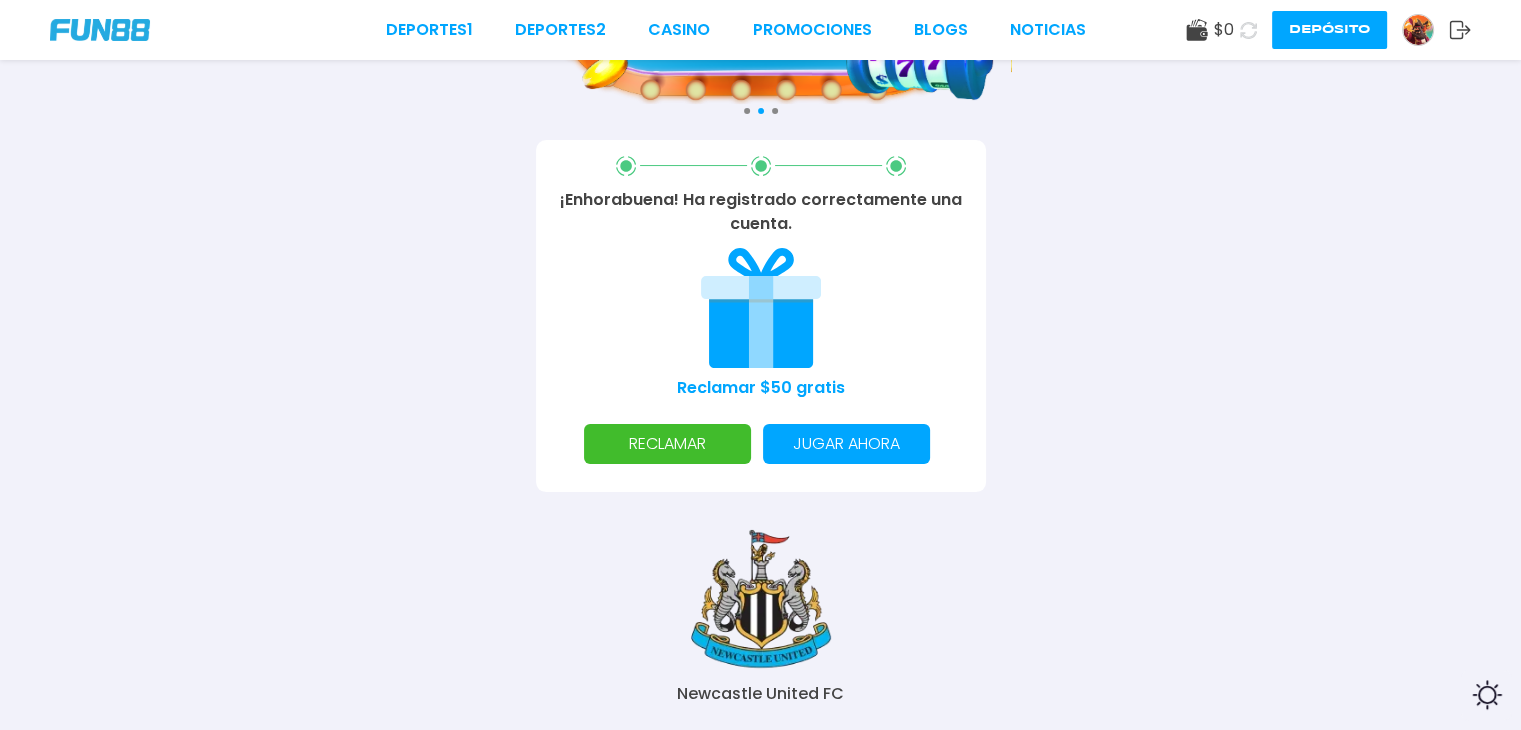 click on "RECLAMAR" at bounding box center (667, 444) 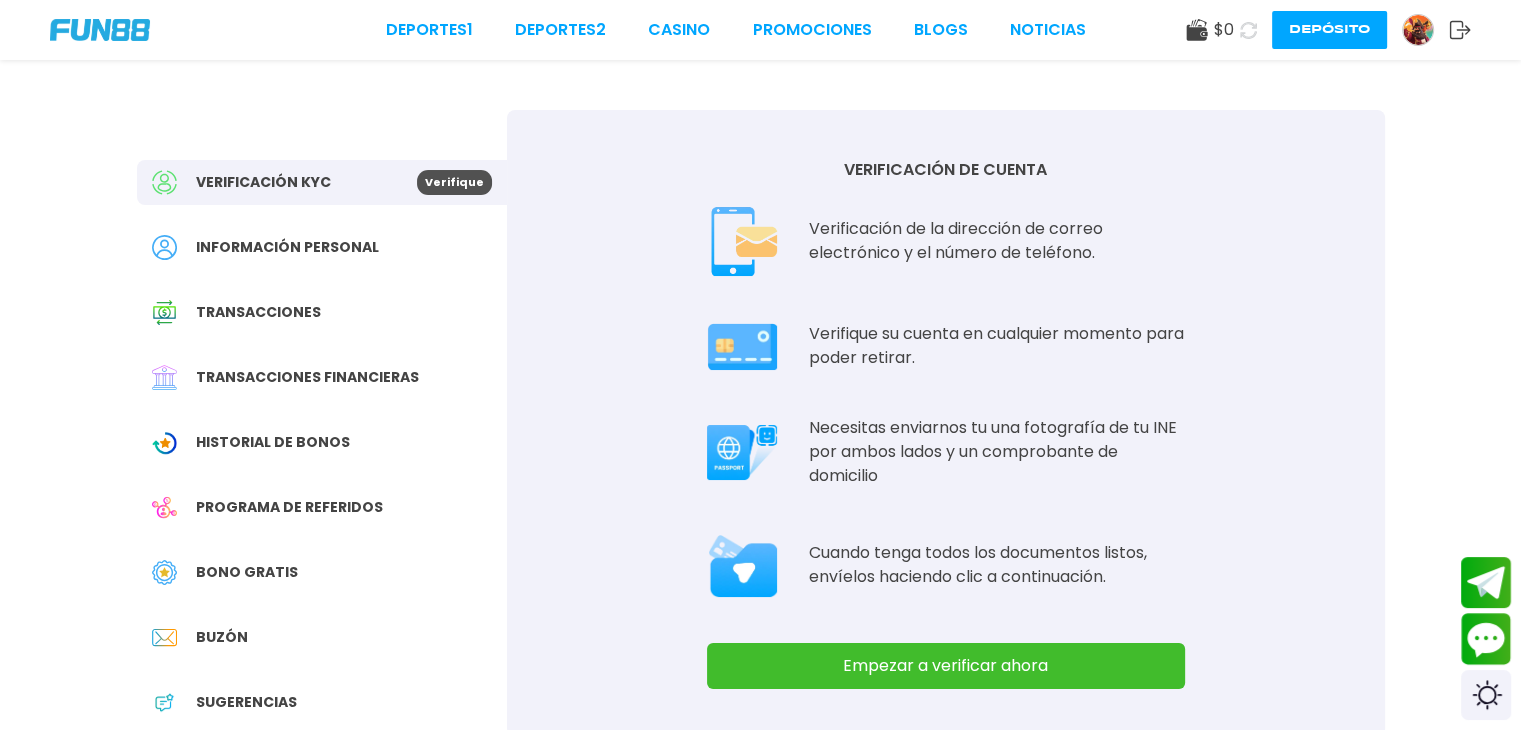 click on "Empezar a verificar ahora" at bounding box center (946, 666) 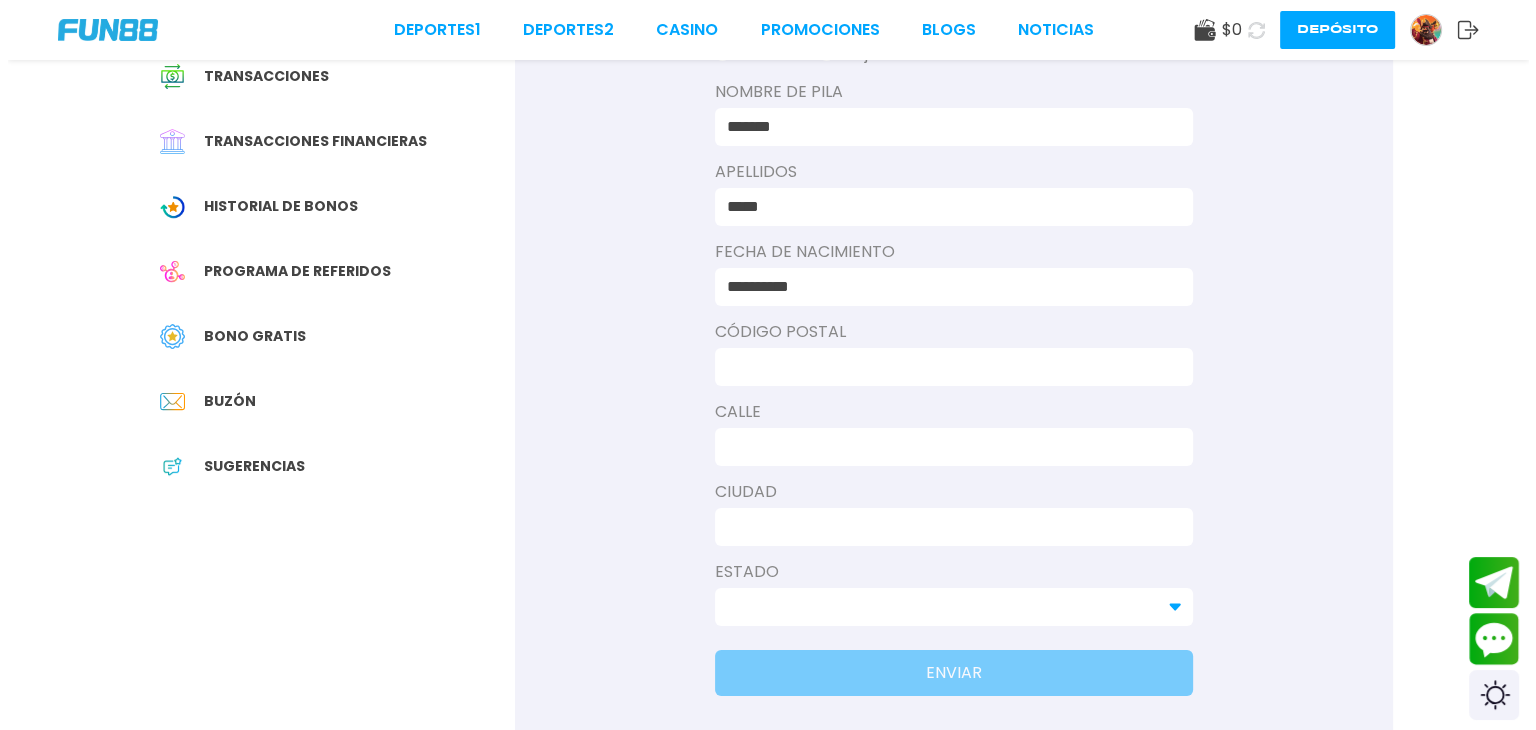 scroll, scrollTop: 254, scrollLeft: 0, axis: vertical 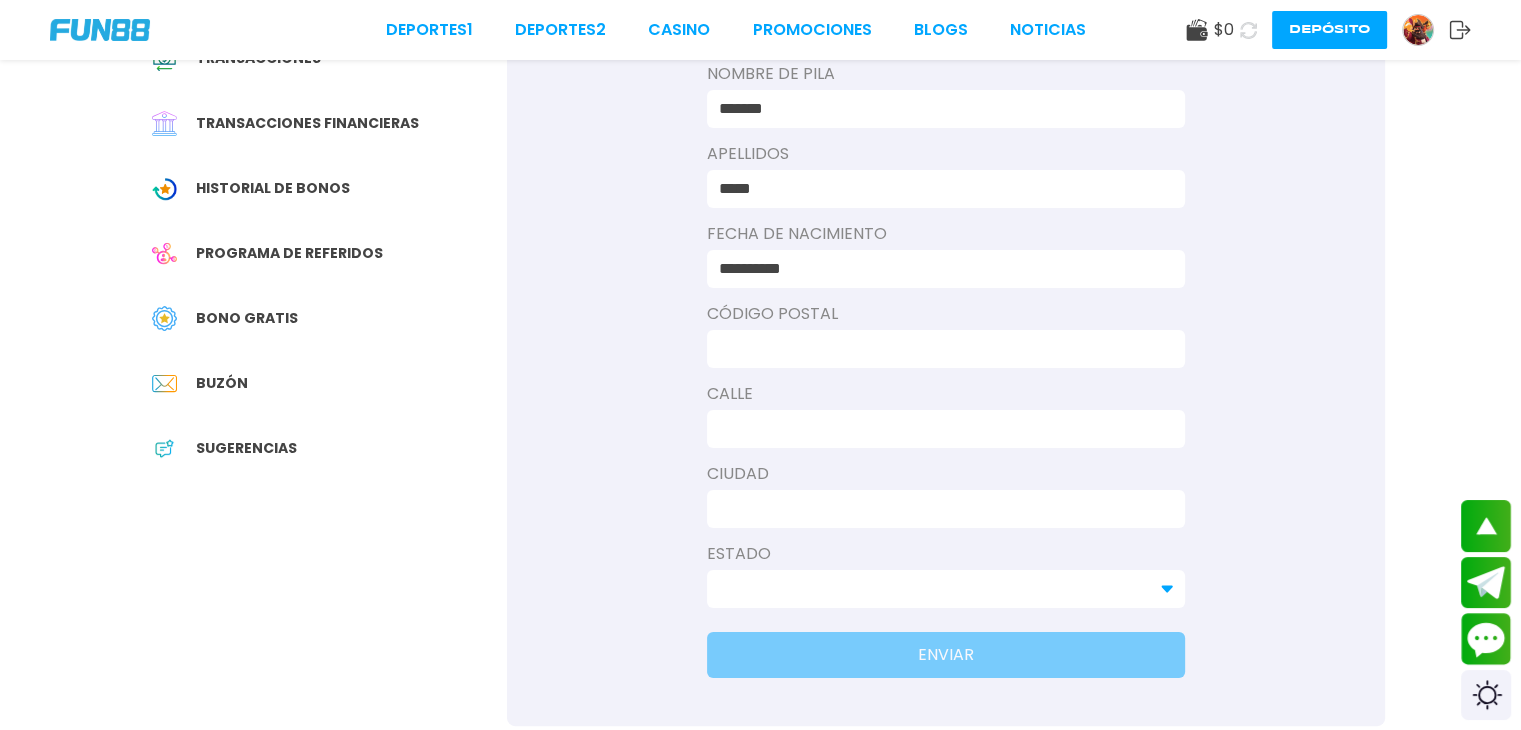 click at bounding box center [940, 349] 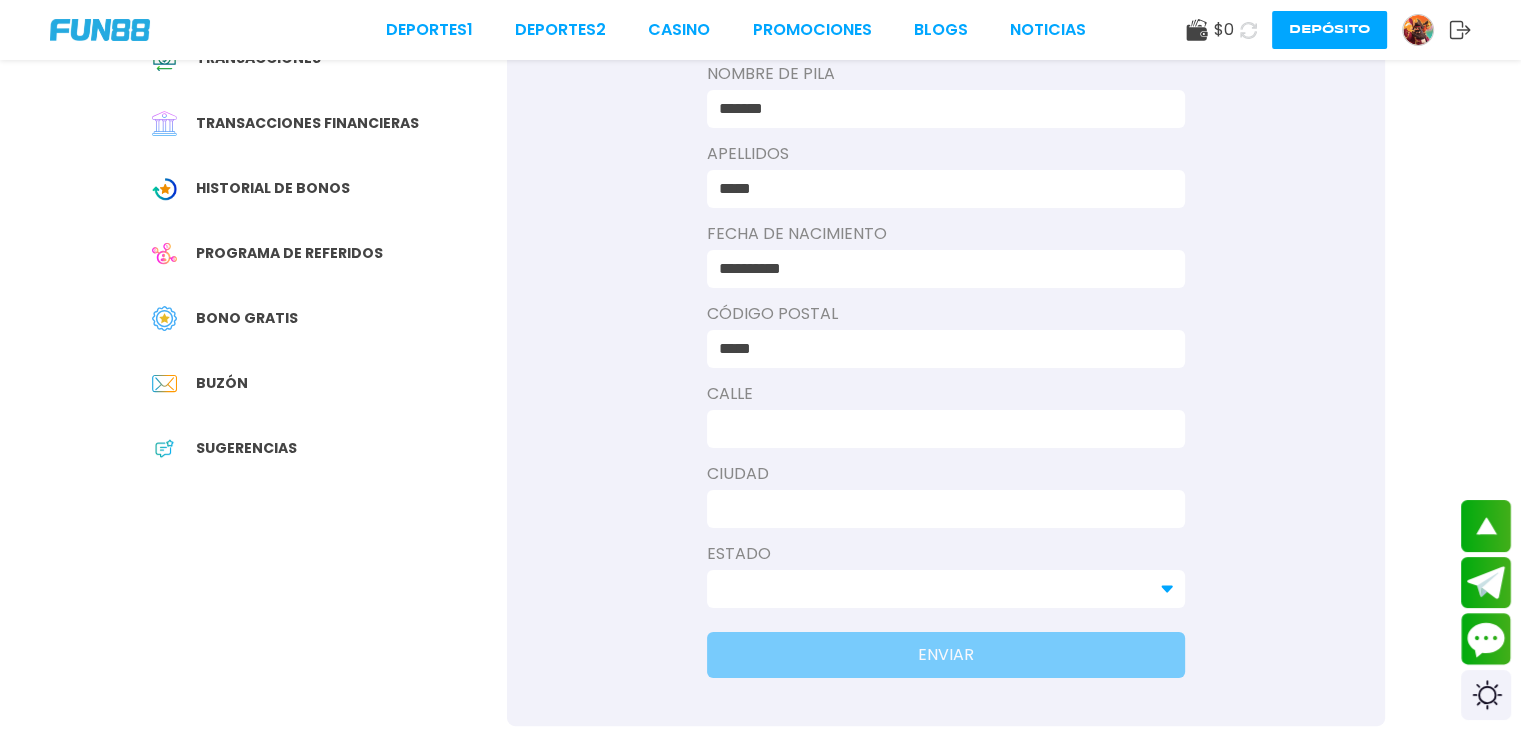 type on "*****" 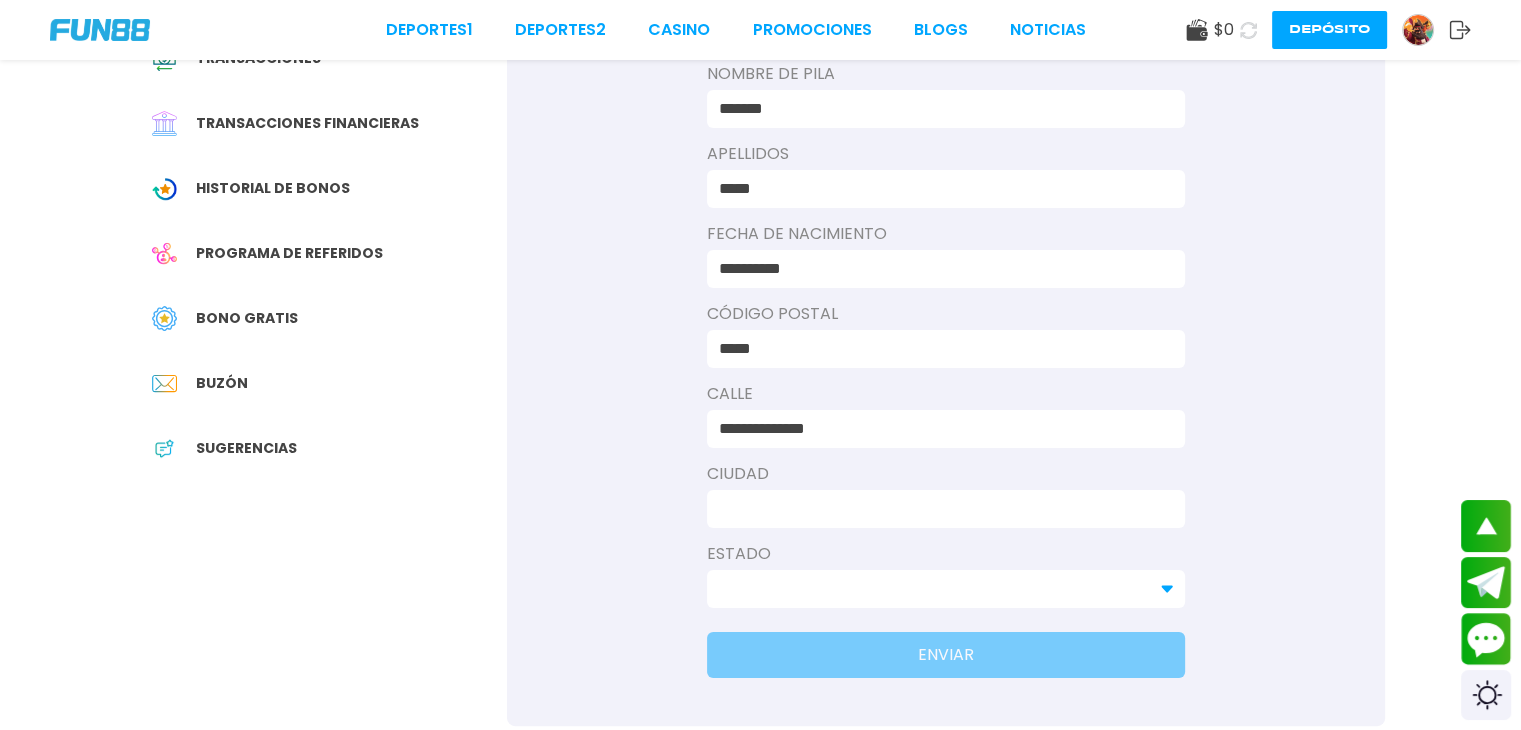 type on "**********" 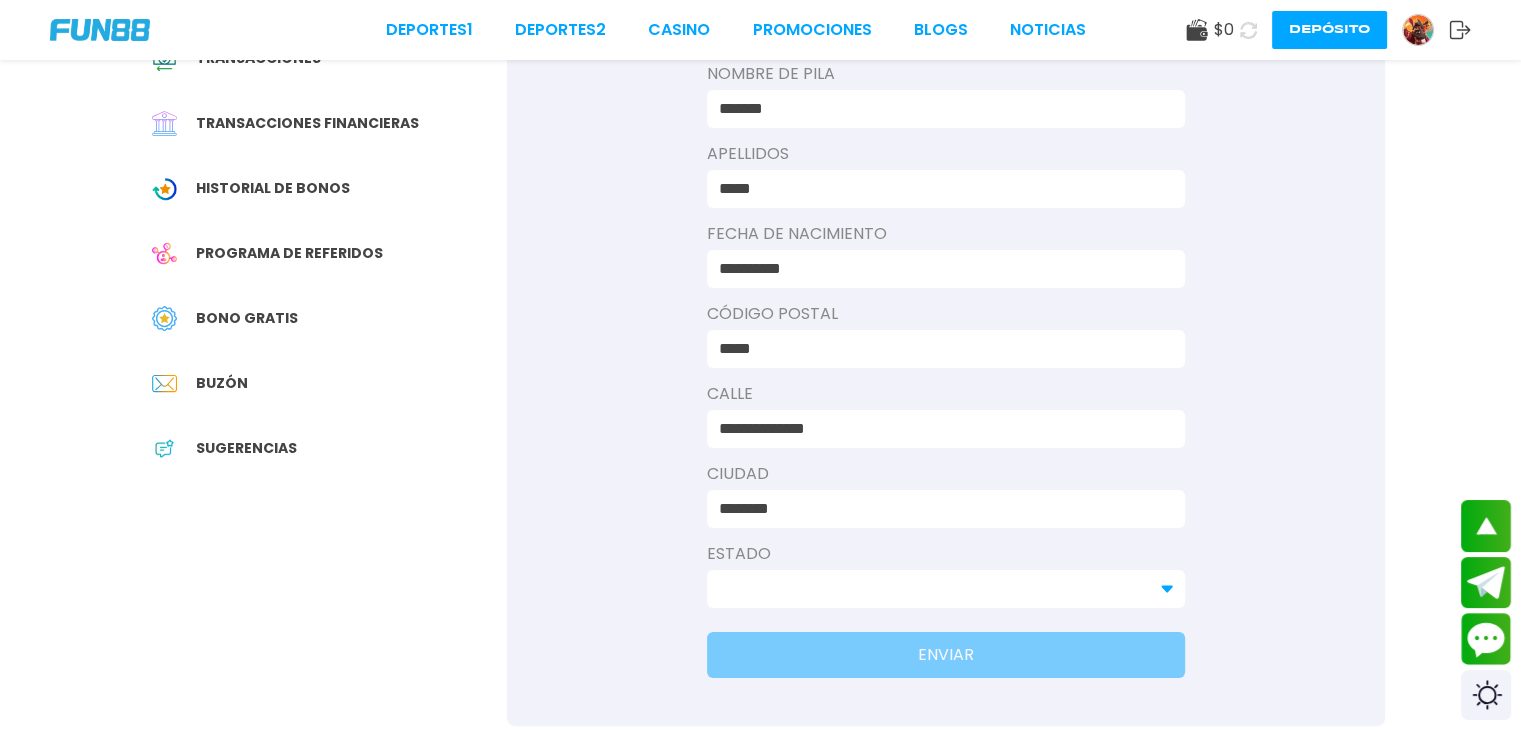 type on "********" 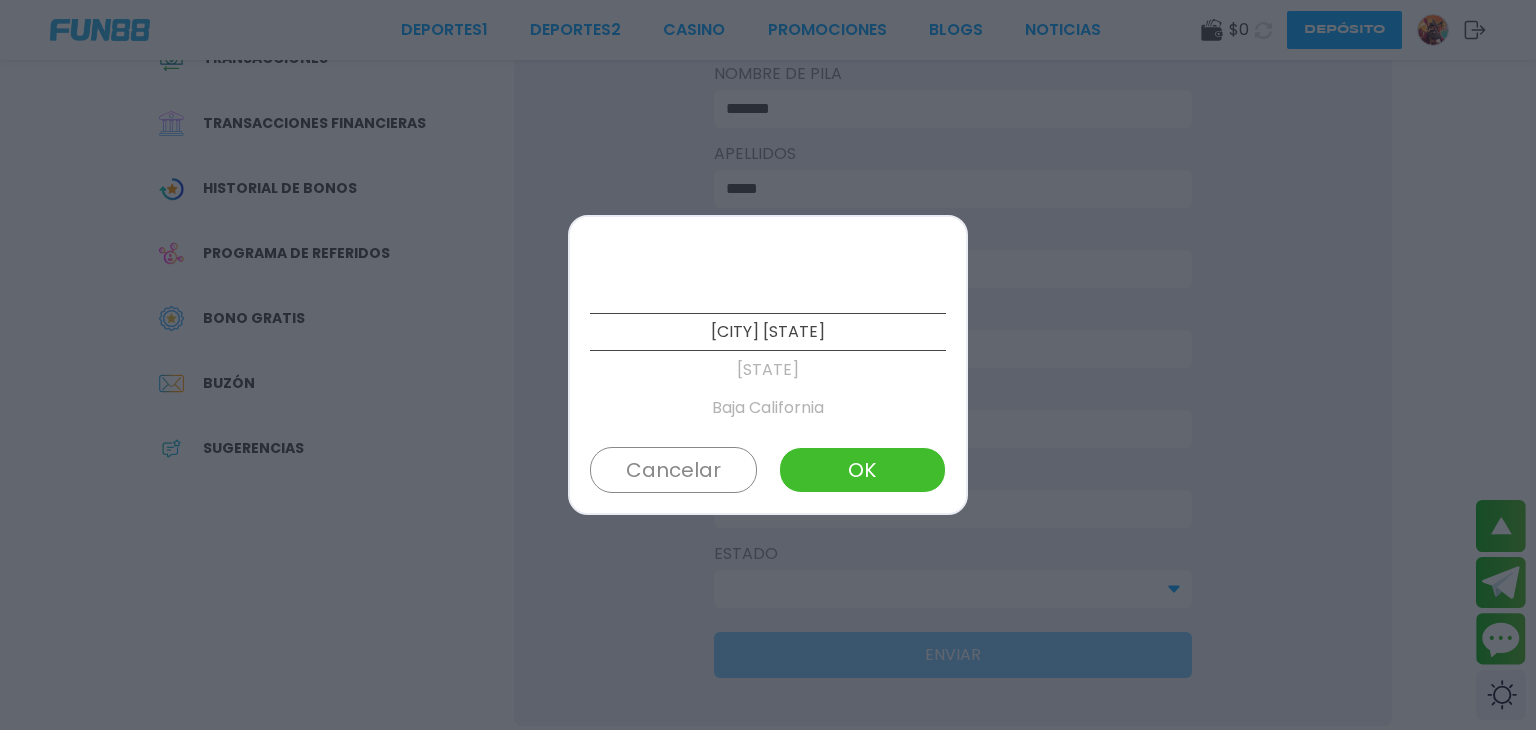 click on "Baja California" at bounding box center [768, 408] 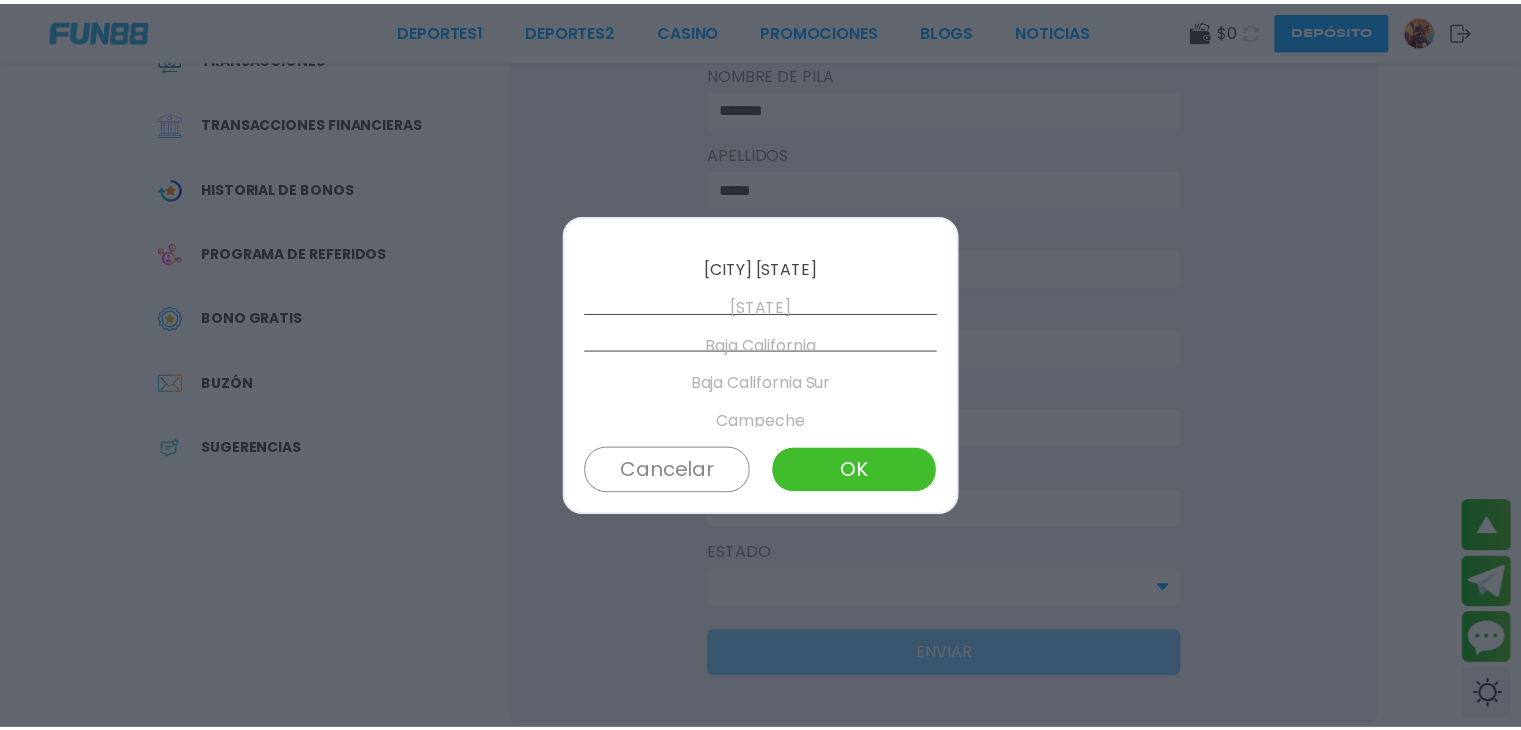 scroll, scrollTop: 76, scrollLeft: 0, axis: vertical 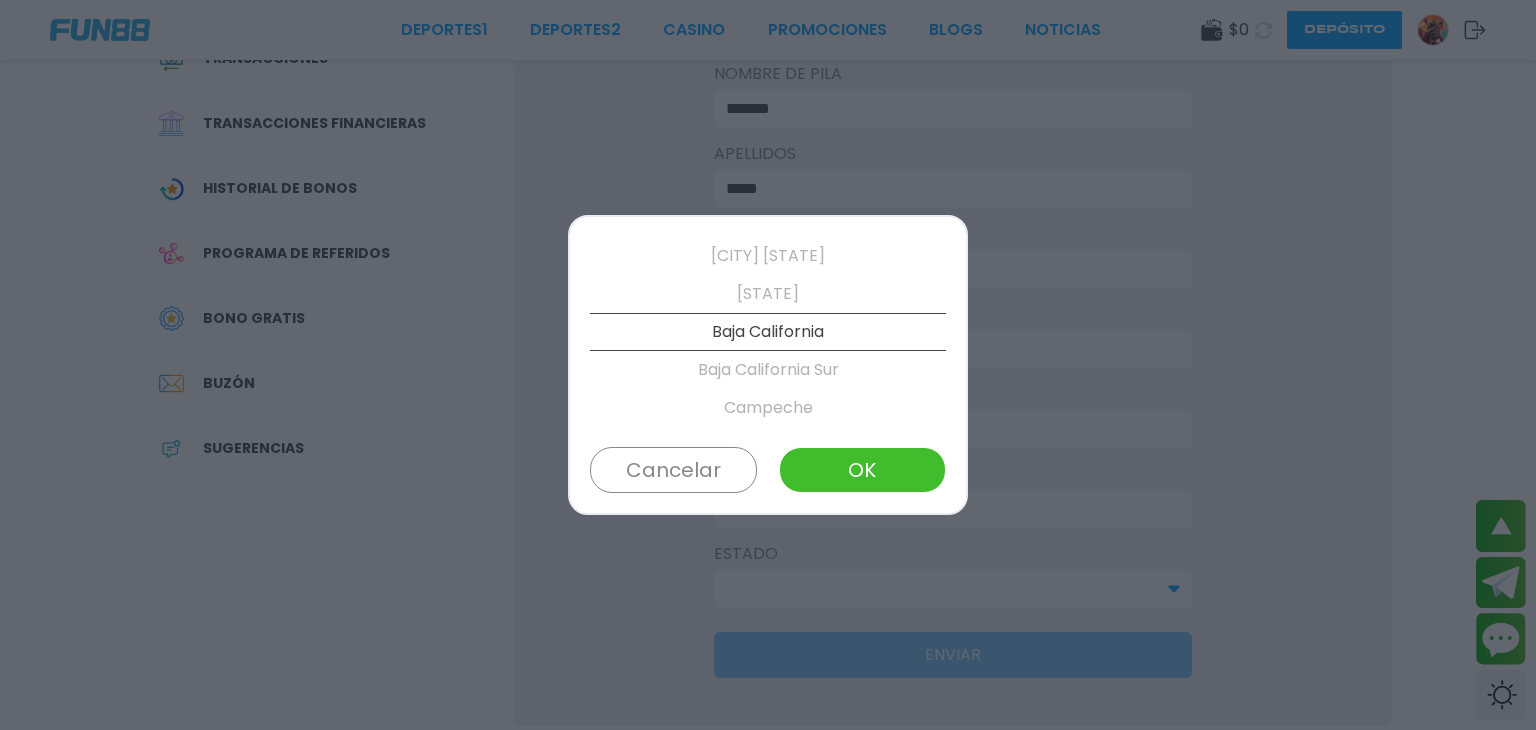 click on "[CITY] [STATE] [STATE] [STATE] [STATE] [STATE] [STATE] [STATE] [STATE] [STATE] [STATE] [STATE] [STATE] [STATE] [STATE] [STATE] [STATE] [STATE] [STATE] [STATE] [STATE] [STATE] [STATE] [STATE] [STATE] [STATE] Cancelar OK" at bounding box center (768, 365) 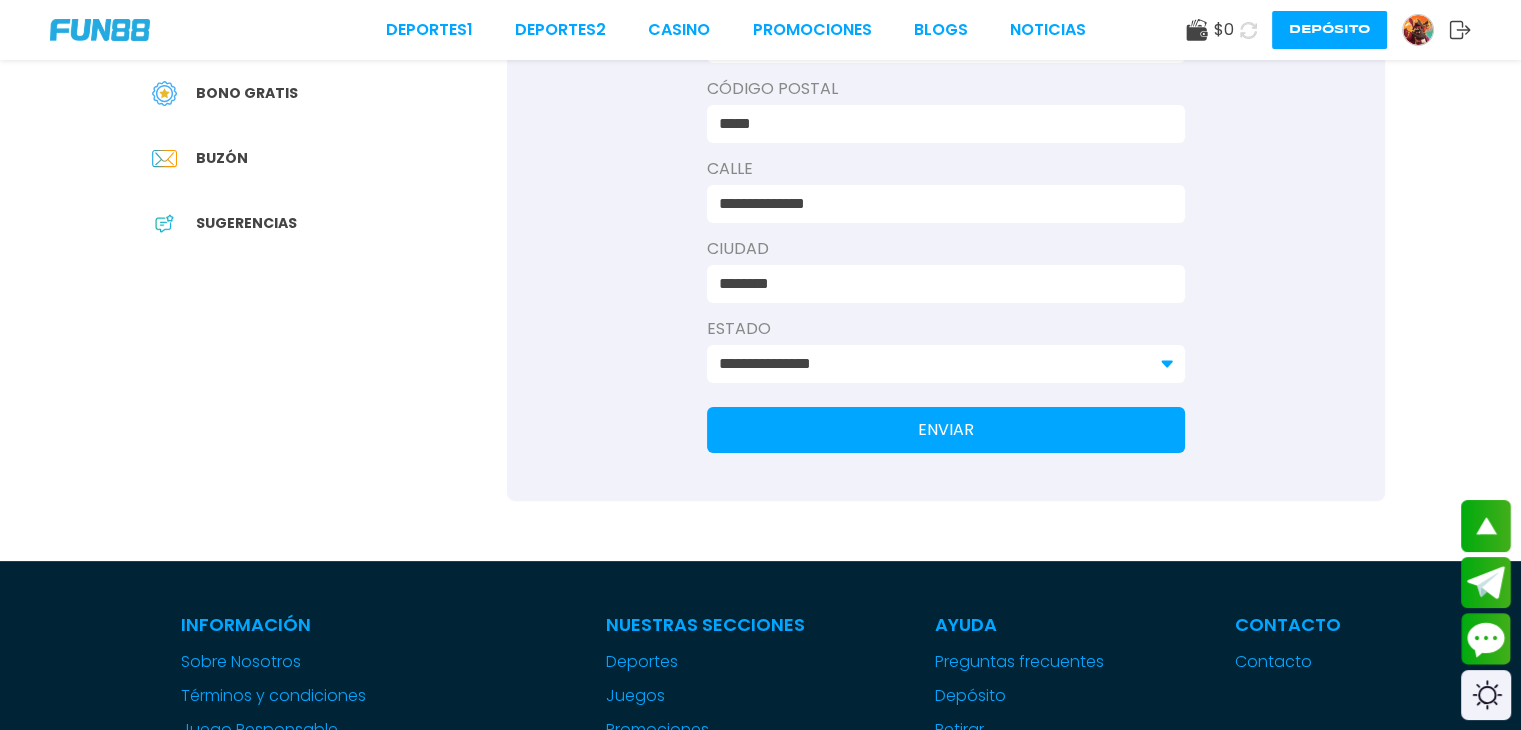 scroll, scrollTop: 491, scrollLeft: 0, axis: vertical 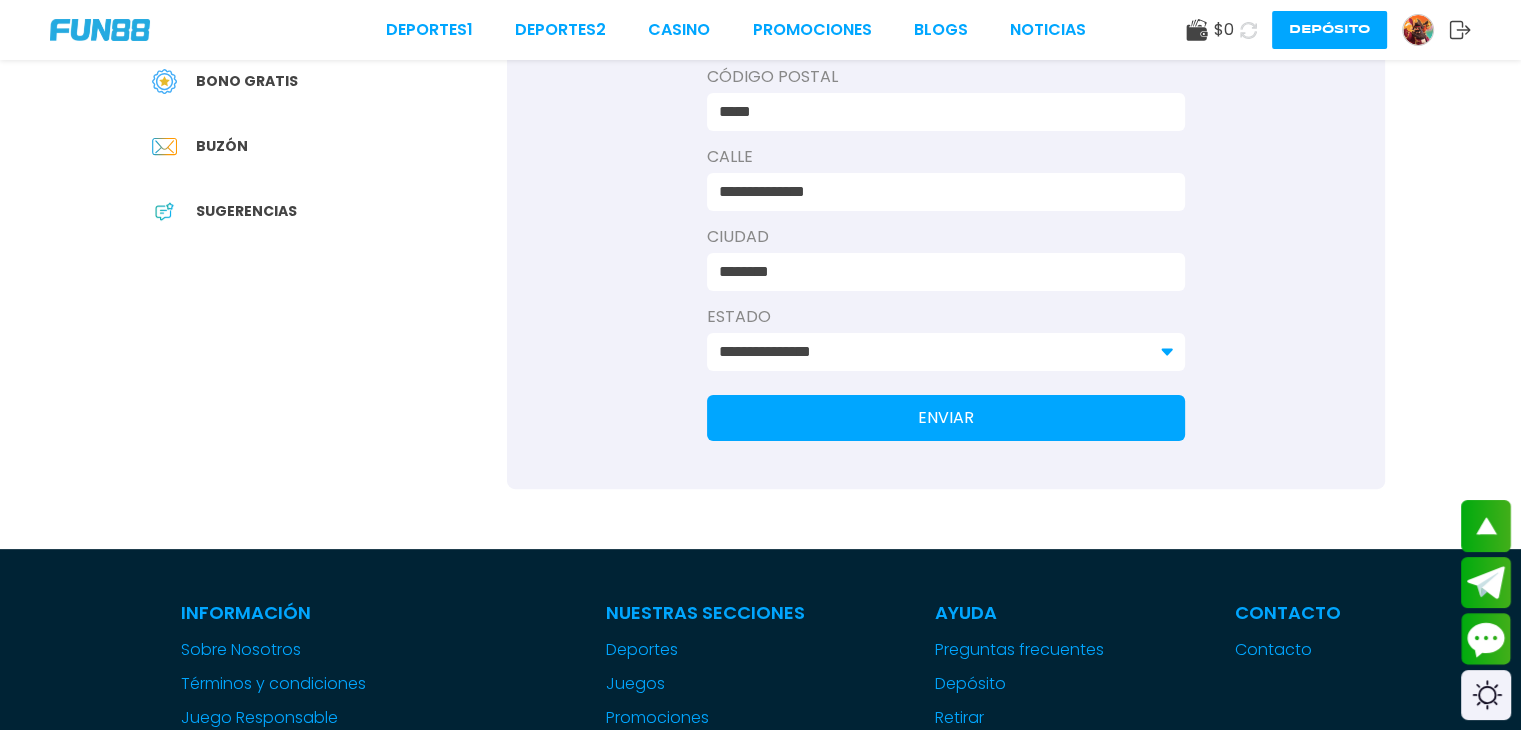 click on "ENVIAR" at bounding box center (946, 418) 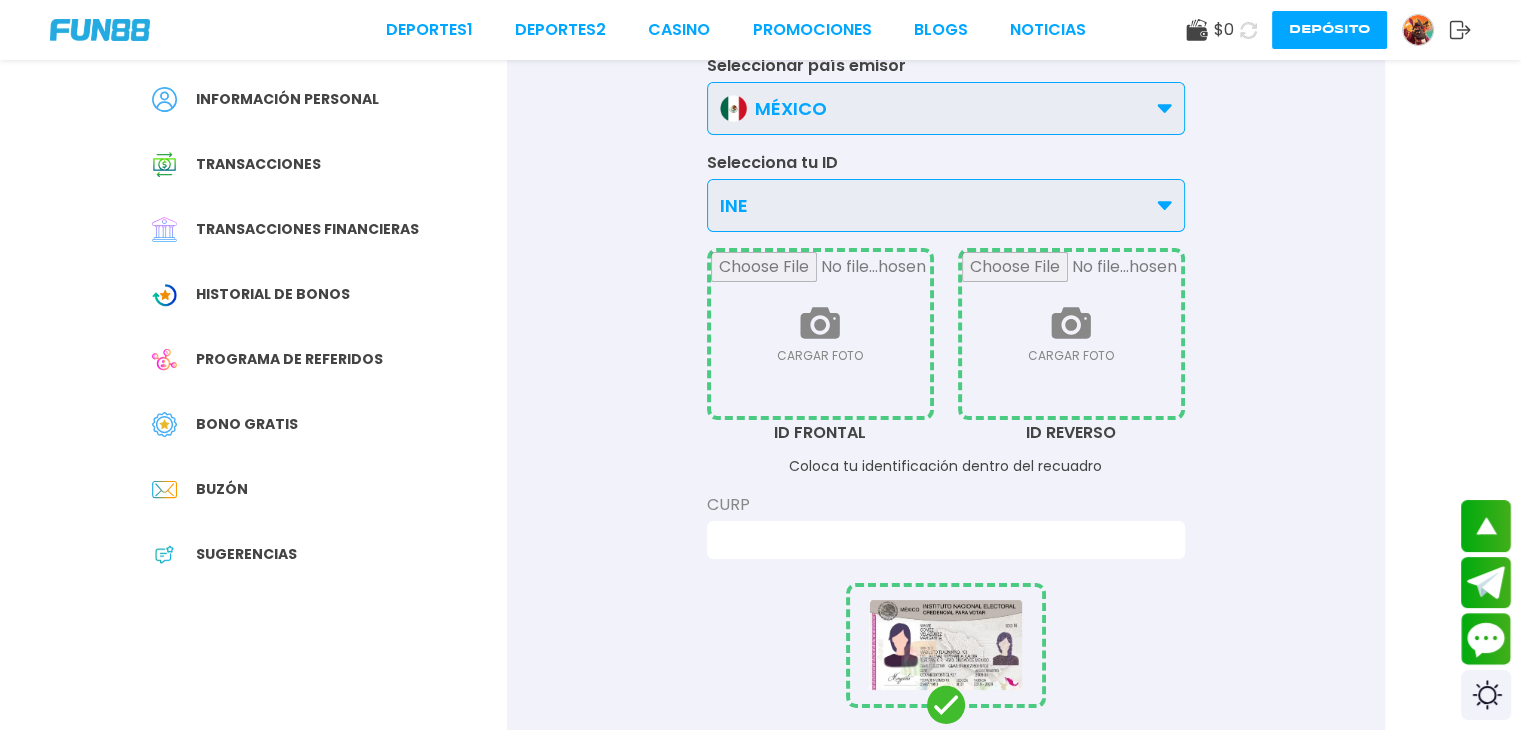scroll, scrollTop: 148, scrollLeft: 0, axis: vertical 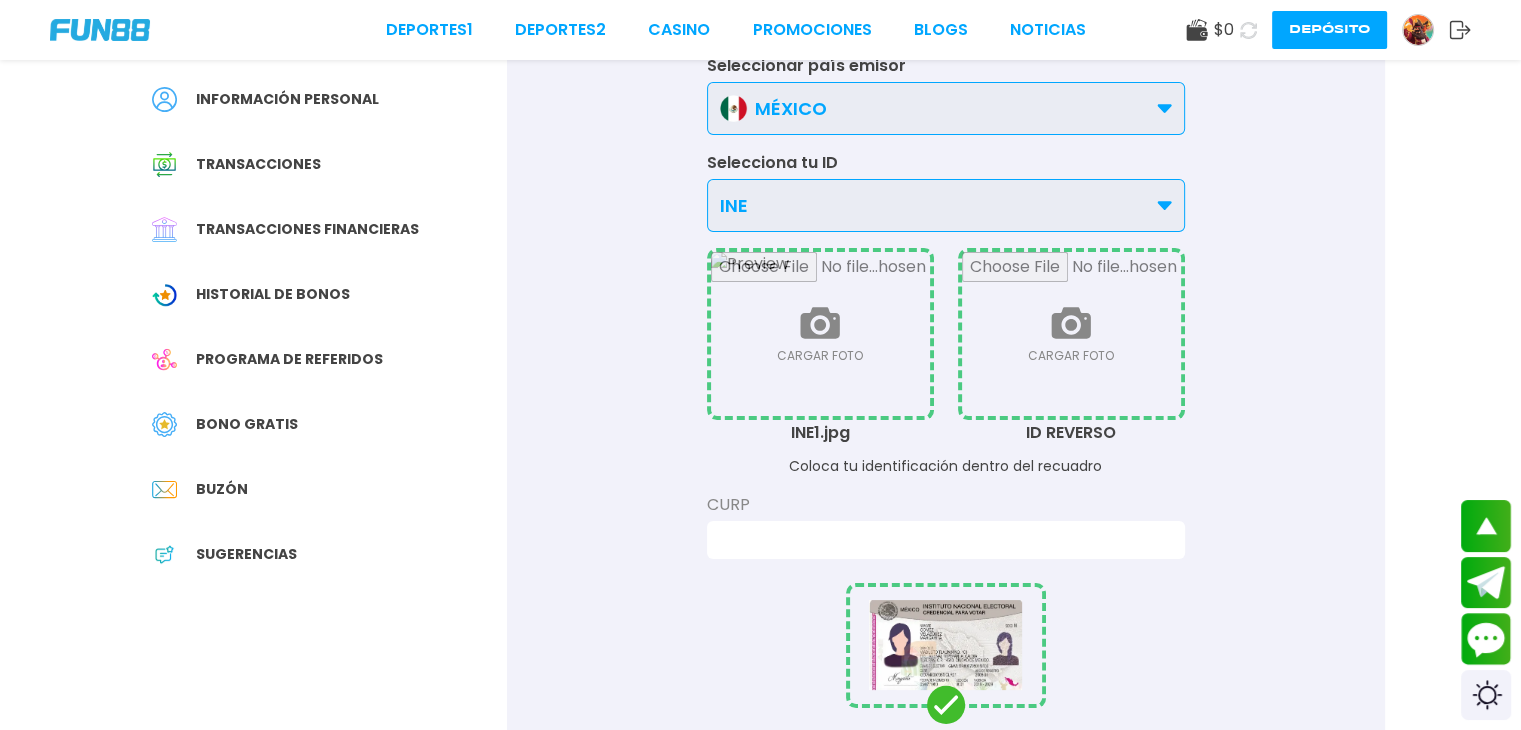 click at bounding box center [1071, 334] 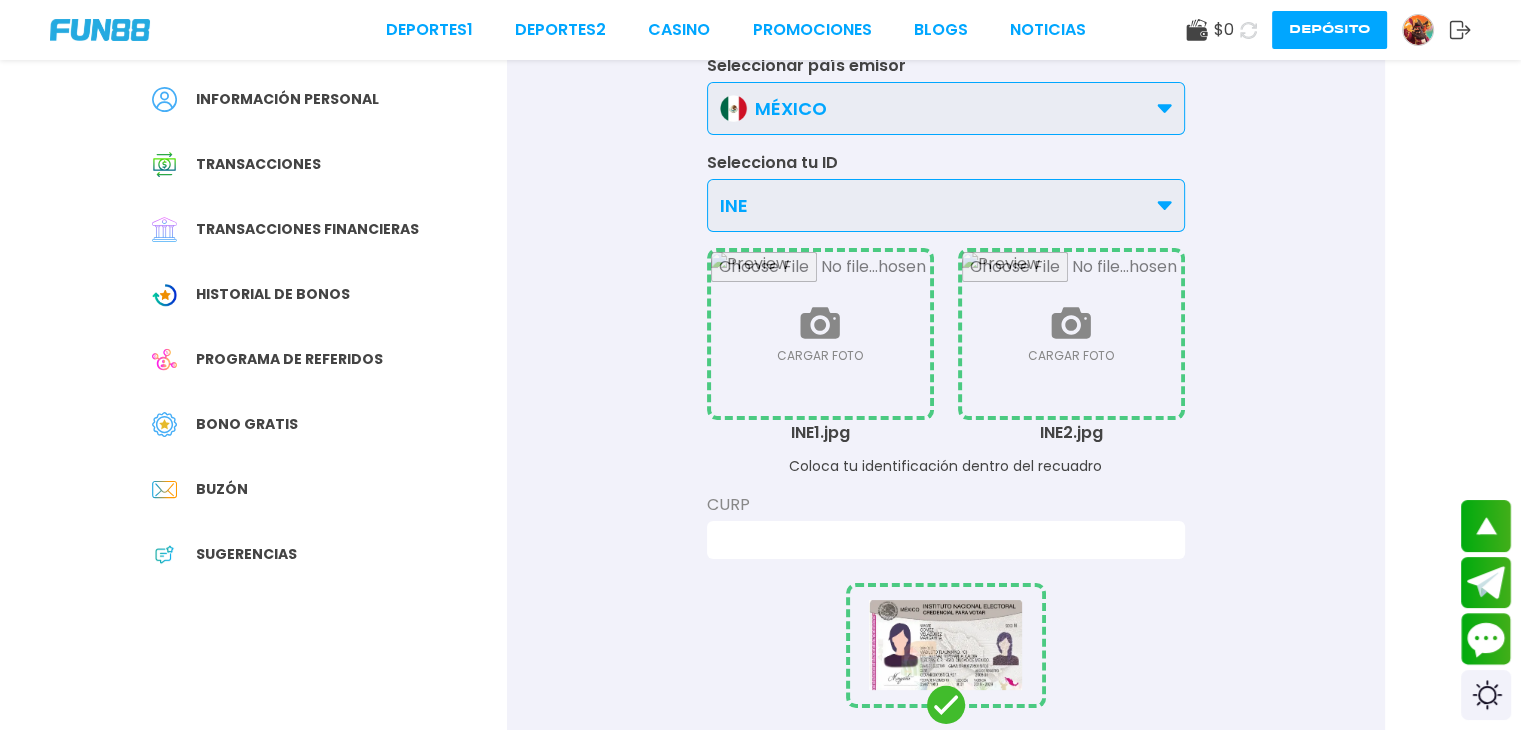 click at bounding box center [940, 540] 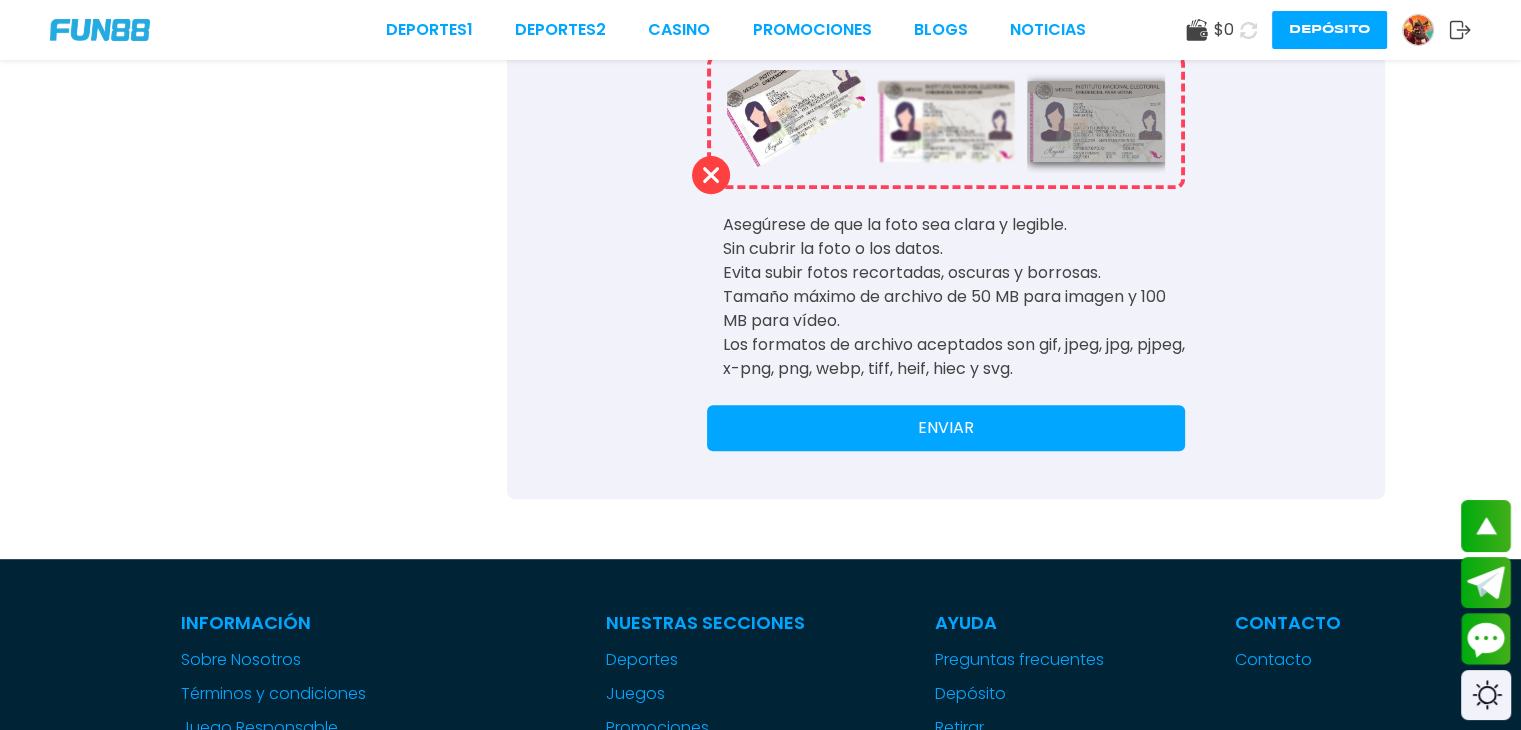 scroll, scrollTop: 834, scrollLeft: 0, axis: vertical 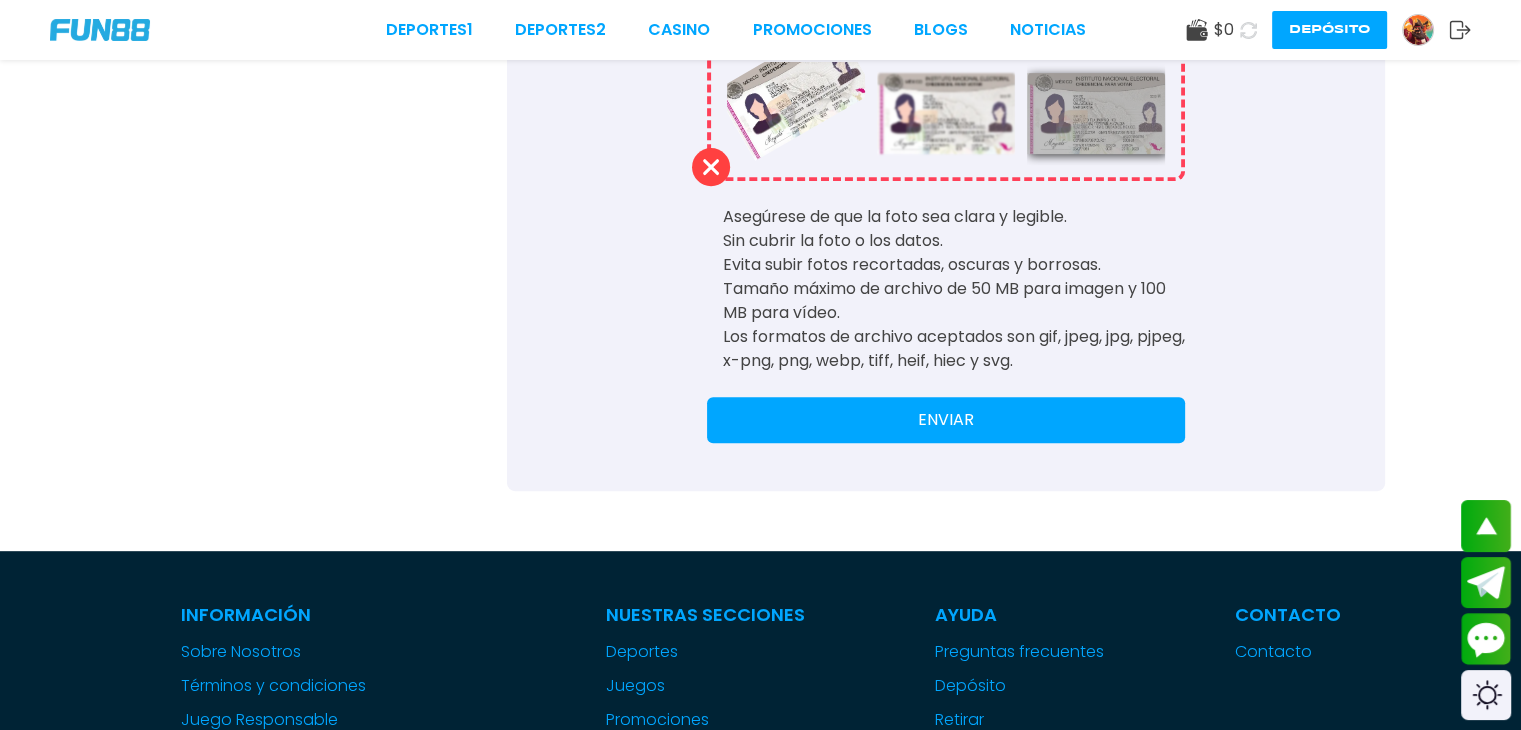 click on "ENVIAR" at bounding box center (946, 420) 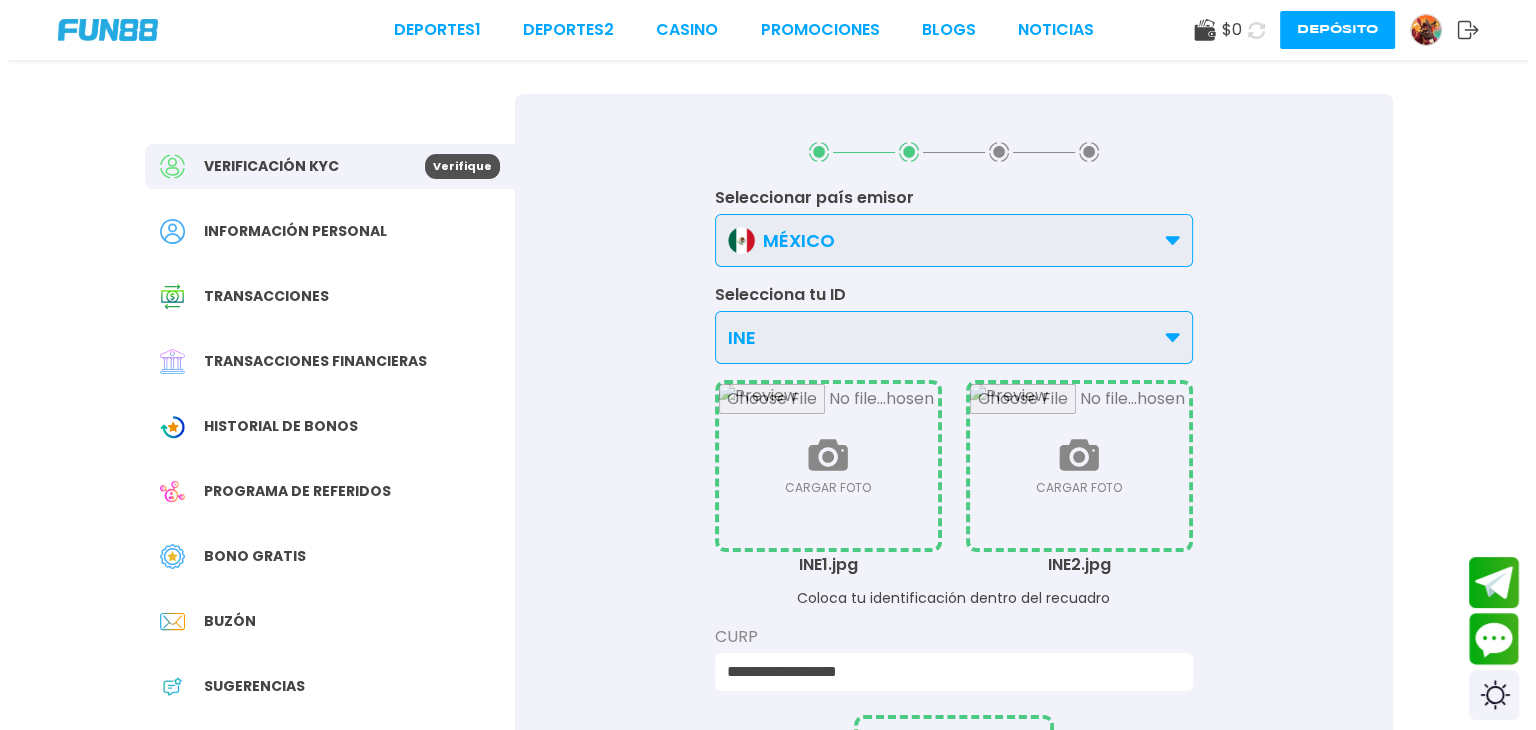 scroll, scrollTop: 0, scrollLeft: 0, axis: both 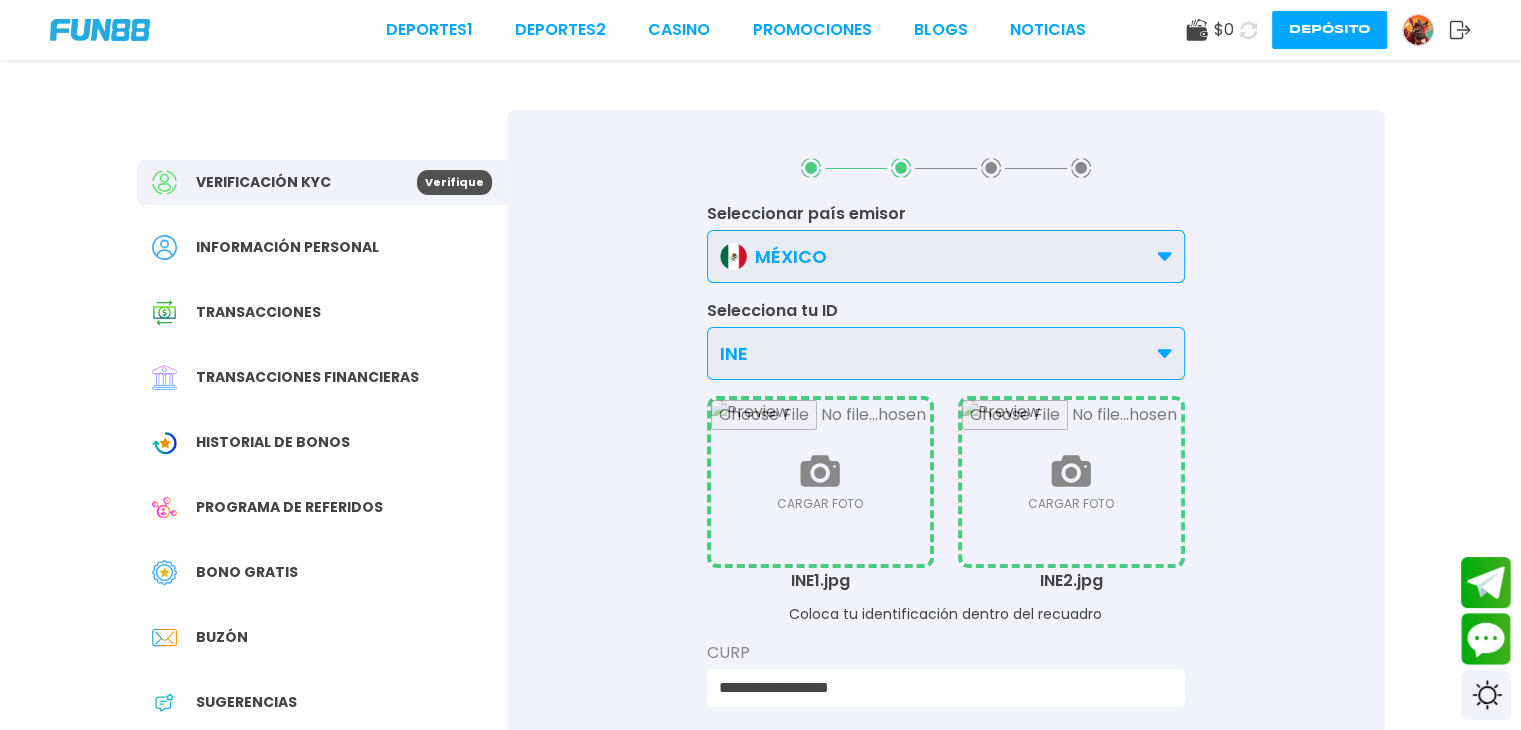 click at bounding box center [1418, 30] 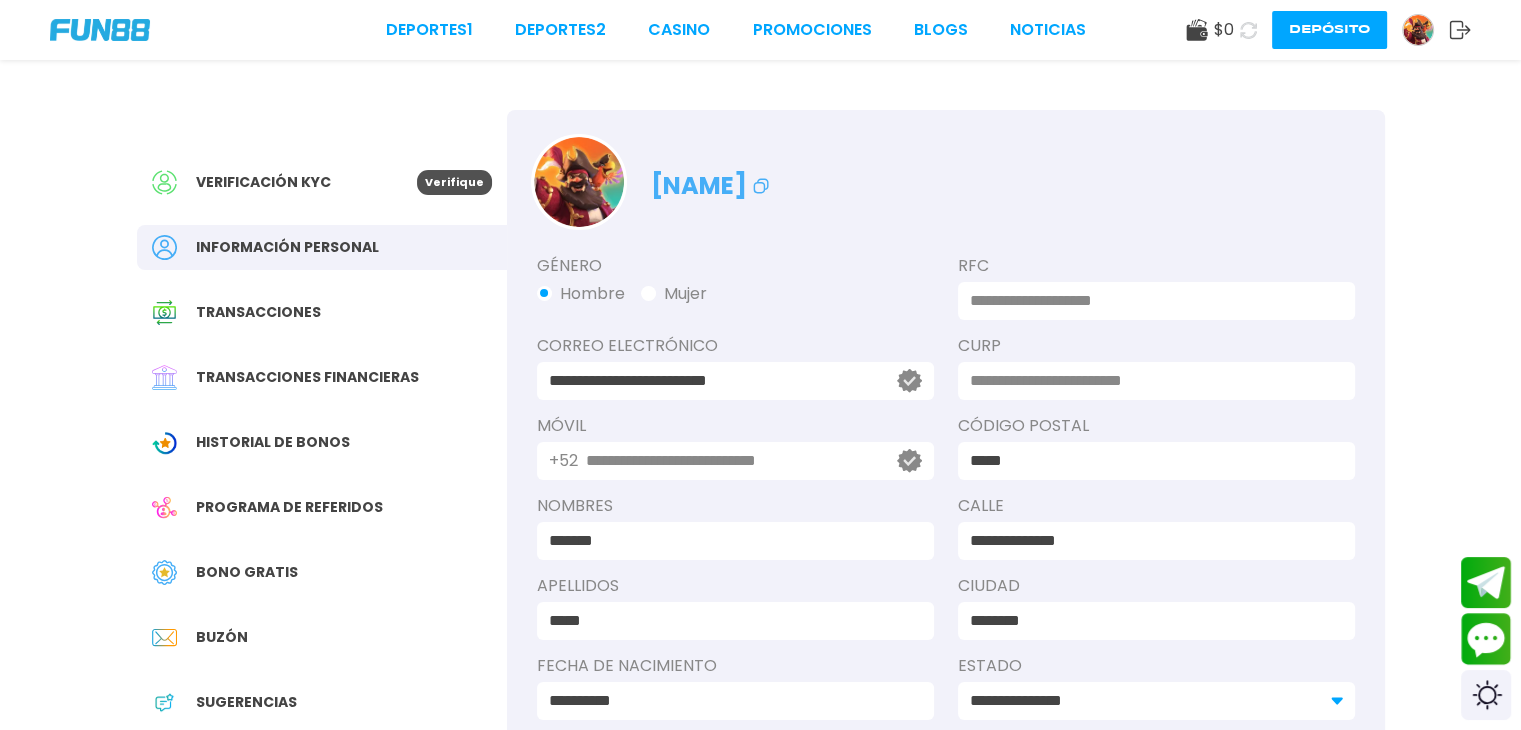 click 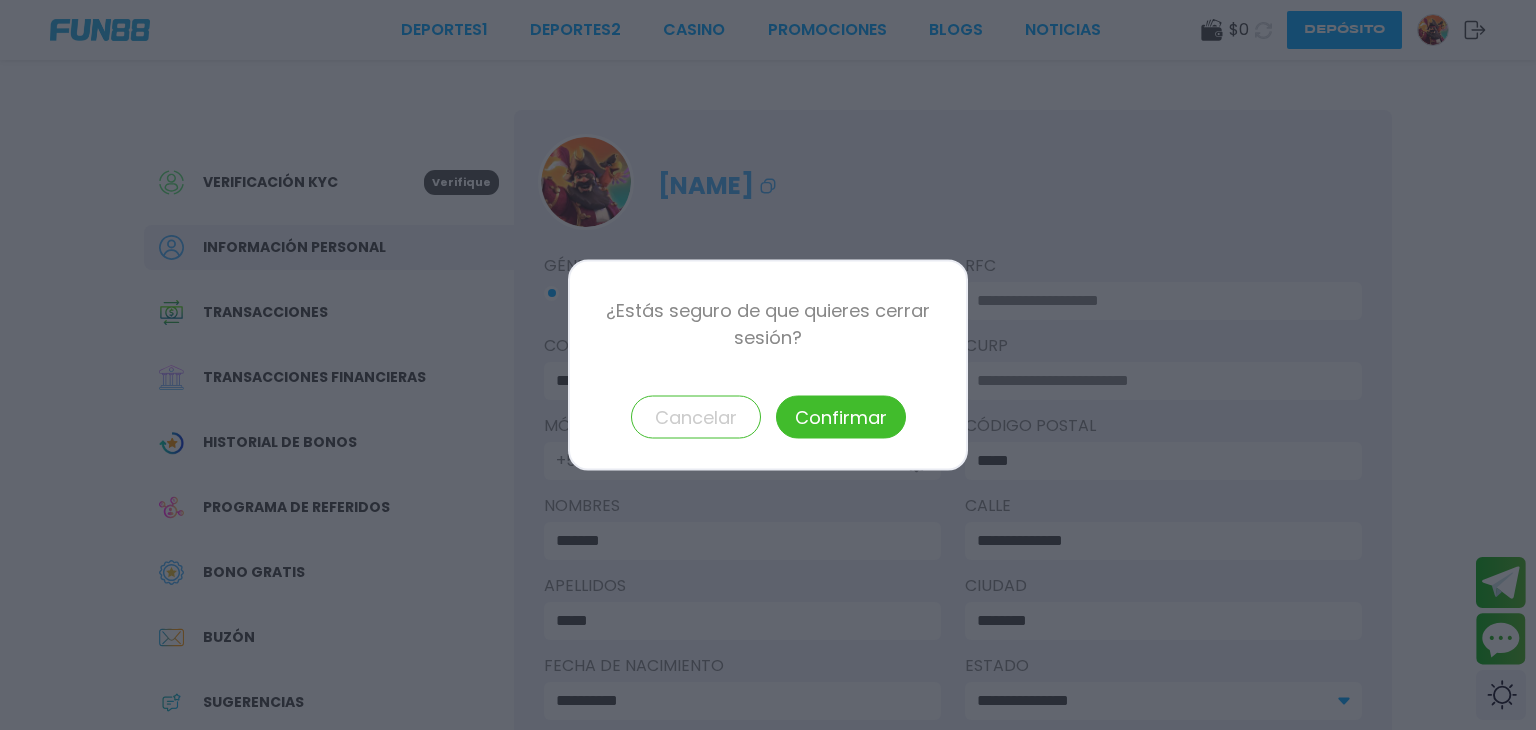 click on "Confirmar" at bounding box center (841, 417) 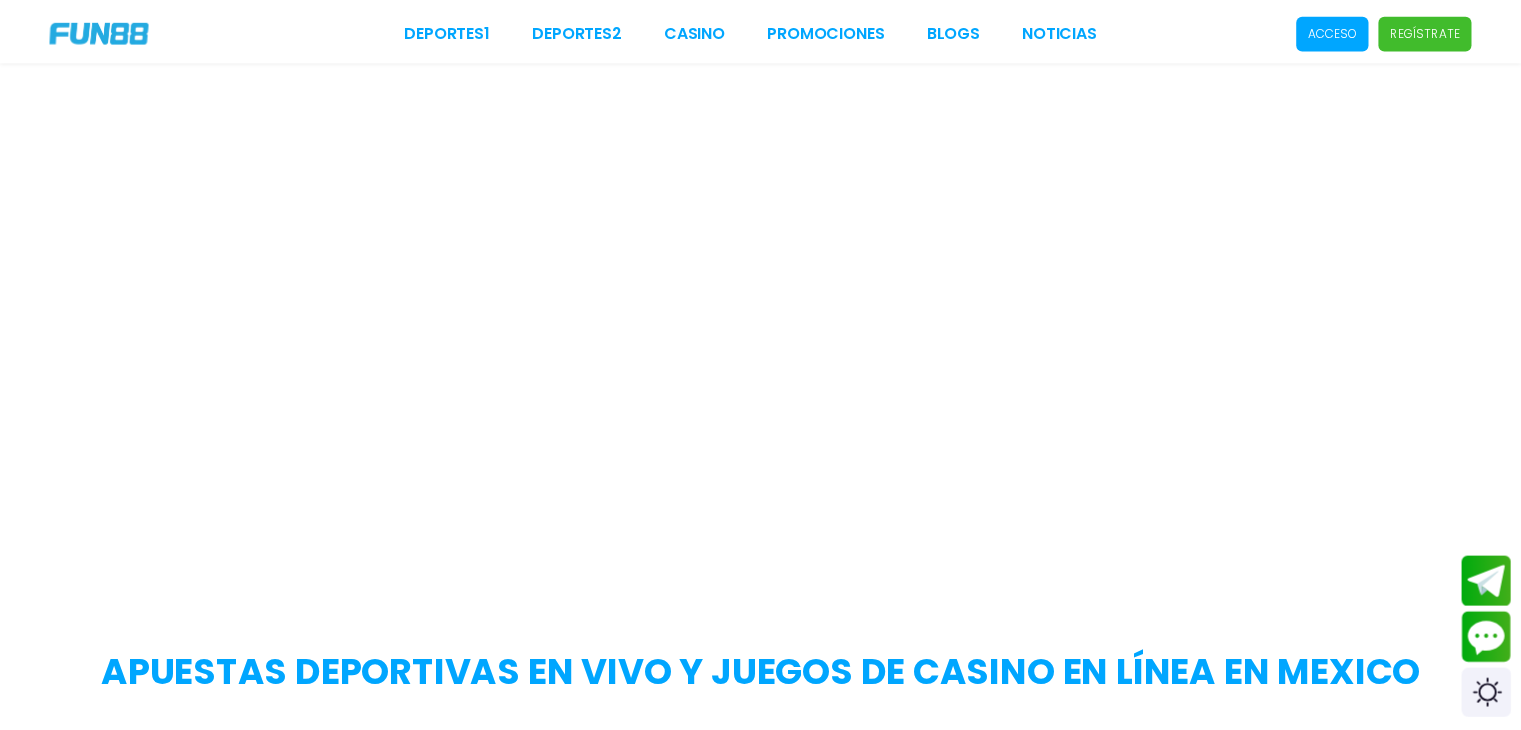 scroll, scrollTop: 0, scrollLeft: 0, axis: both 